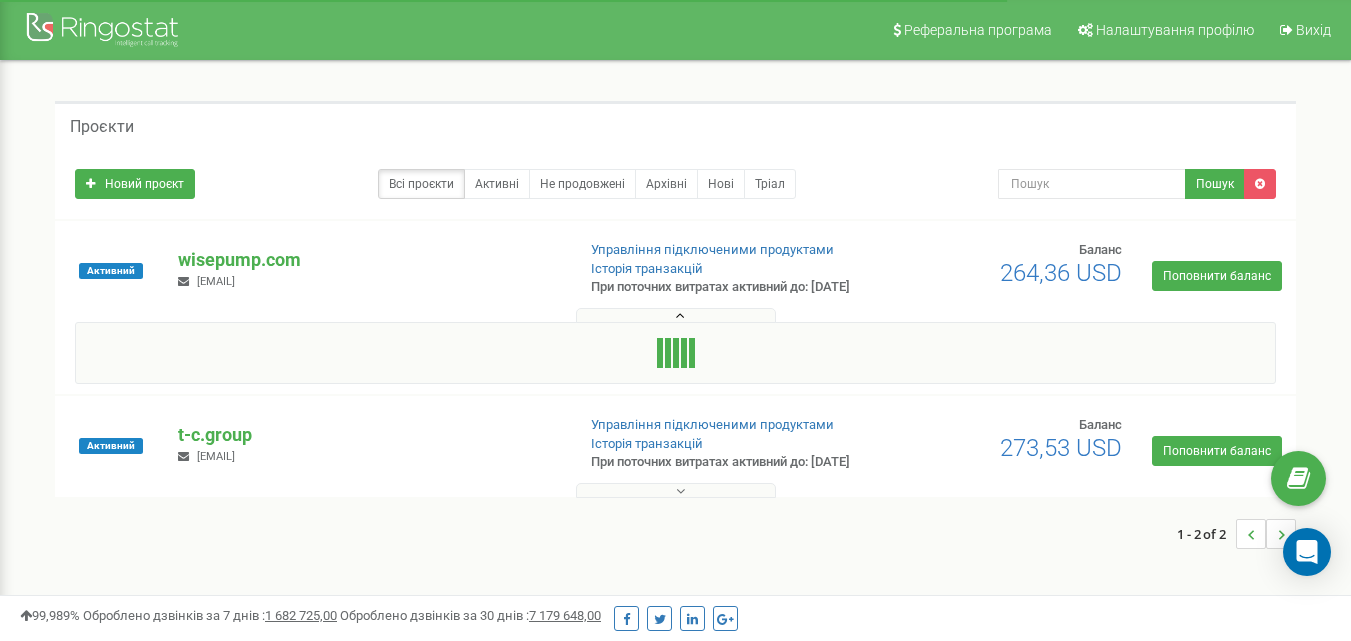 scroll, scrollTop: 0, scrollLeft: 0, axis: both 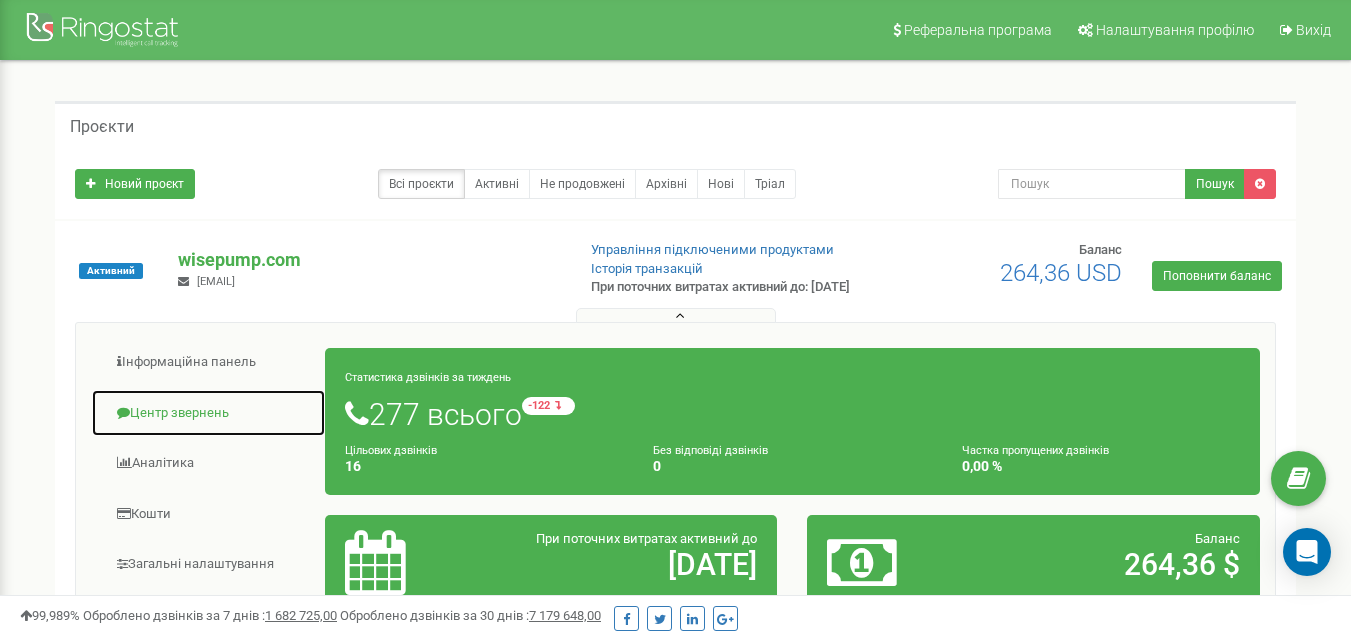click on "Центр звернень" at bounding box center (208, 413) 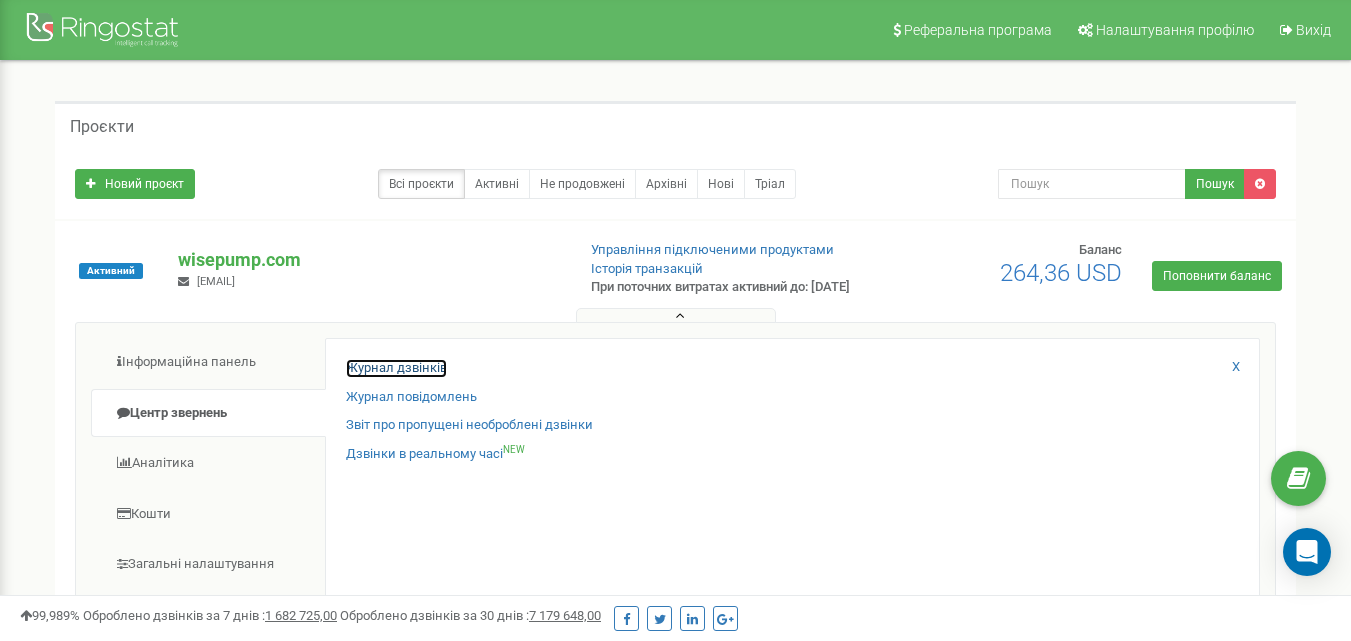 click on "Журнал дзвінків" at bounding box center (396, 368) 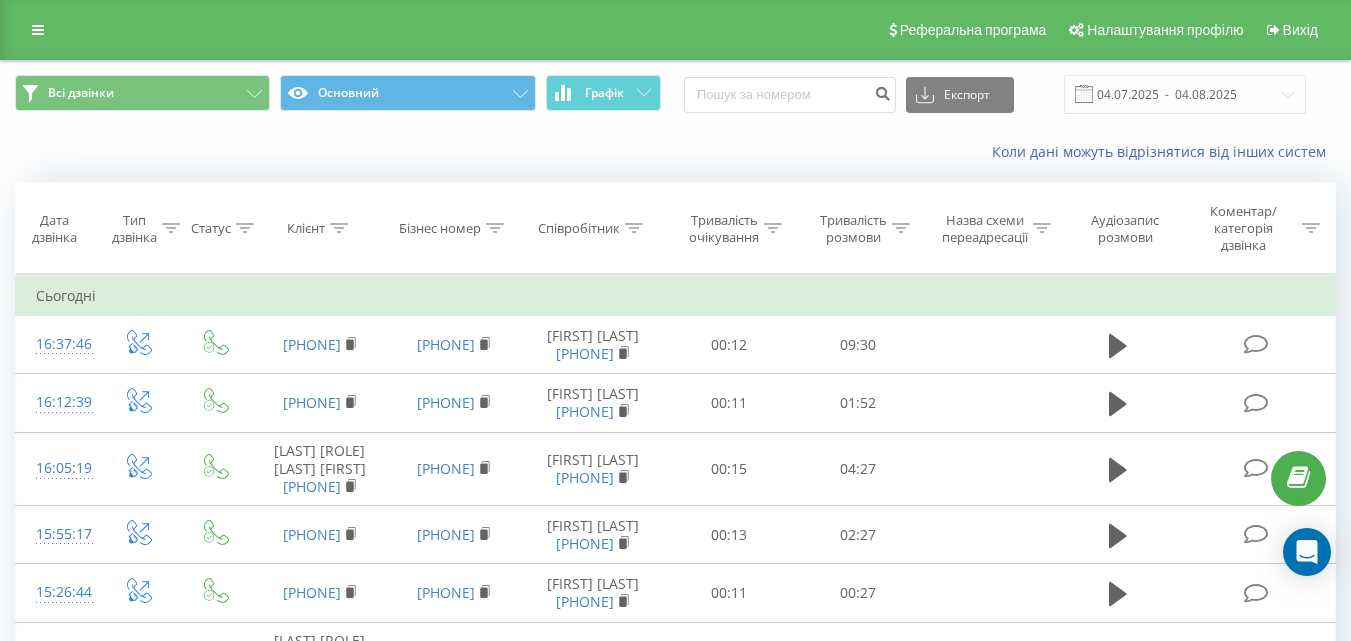 scroll, scrollTop: 0, scrollLeft: 0, axis: both 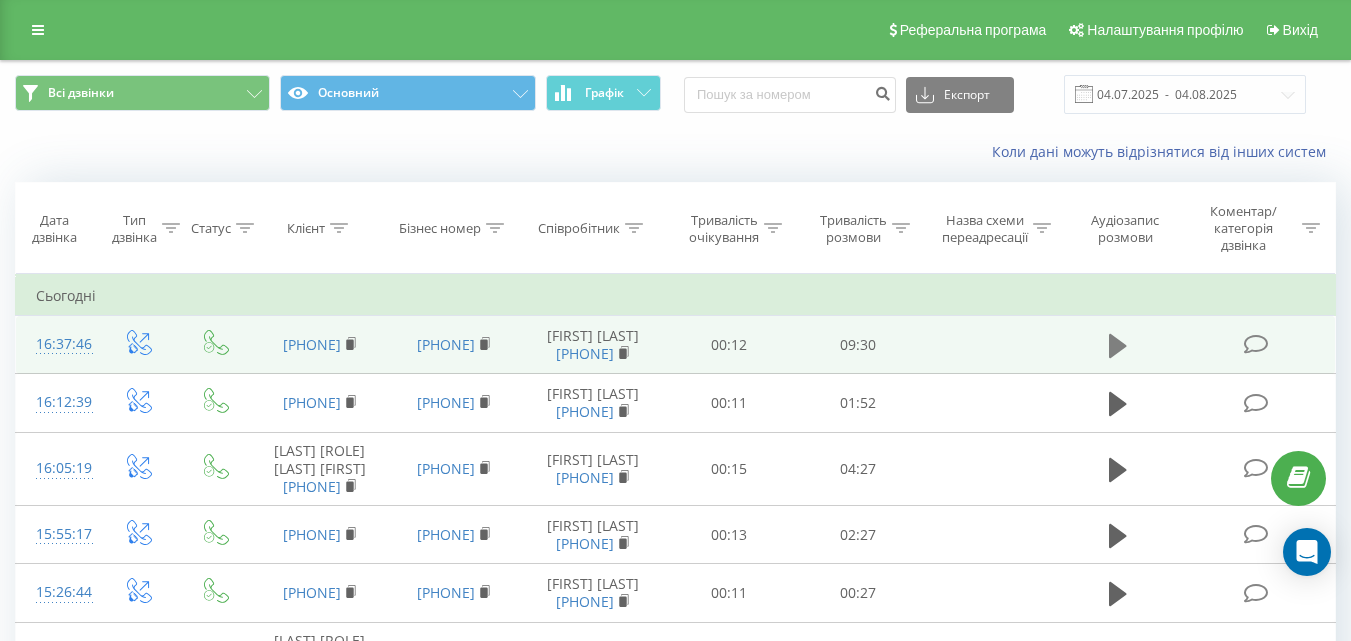 click 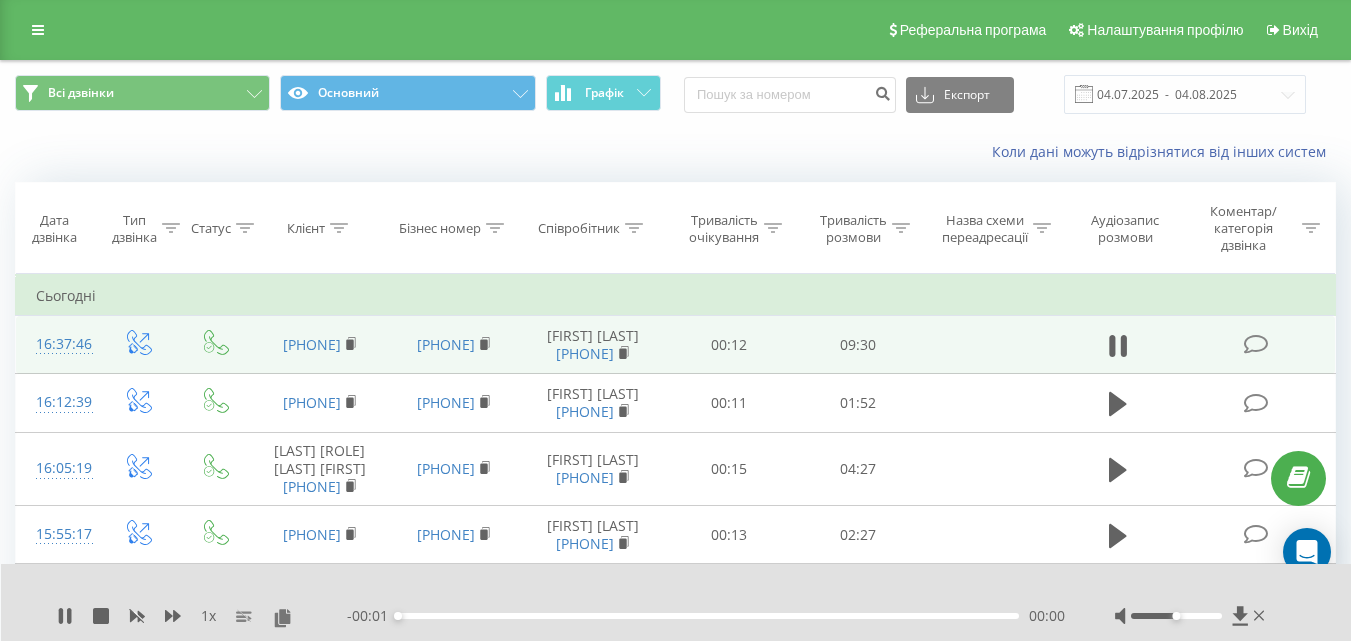 scroll, scrollTop: 100, scrollLeft: 0, axis: vertical 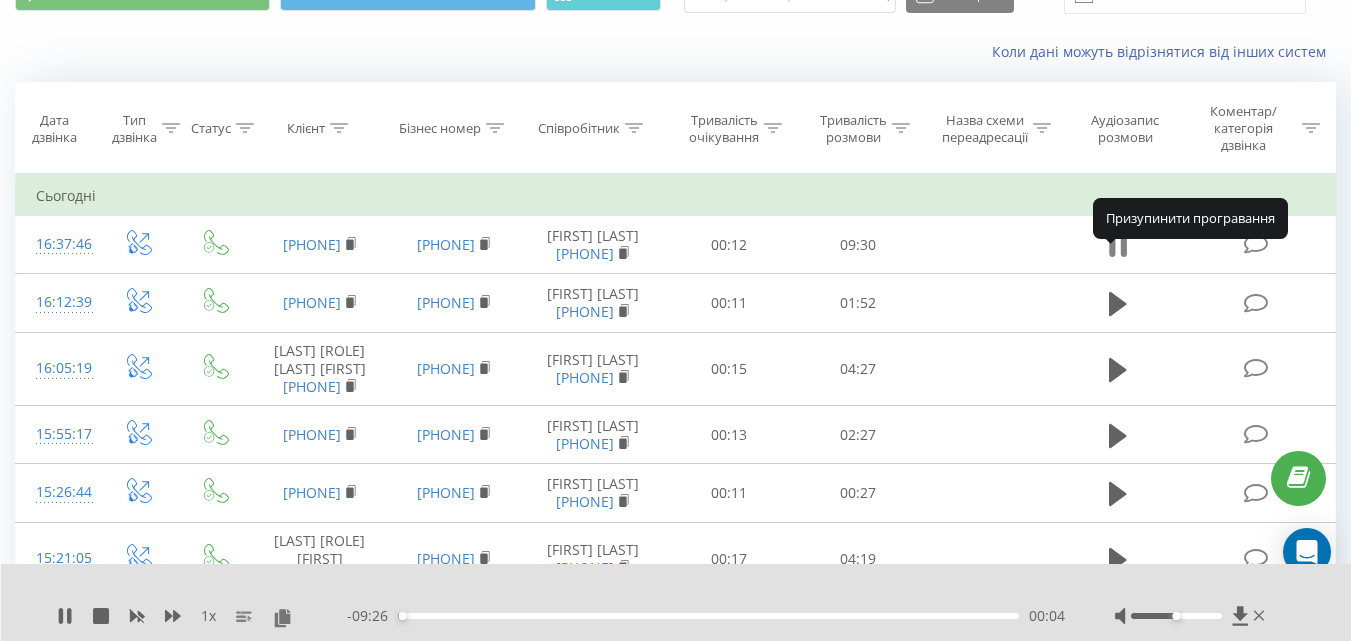 click 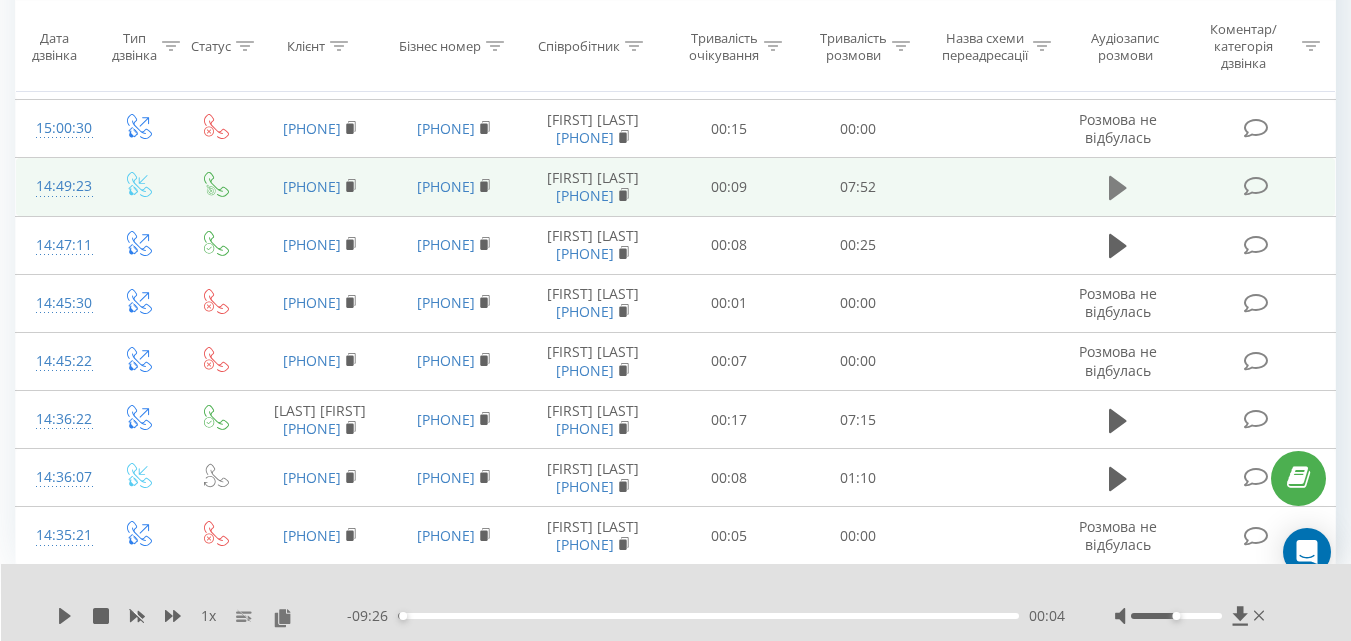 scroll, scrollTop: 1900, scrollLeft: 0, axis: vertical 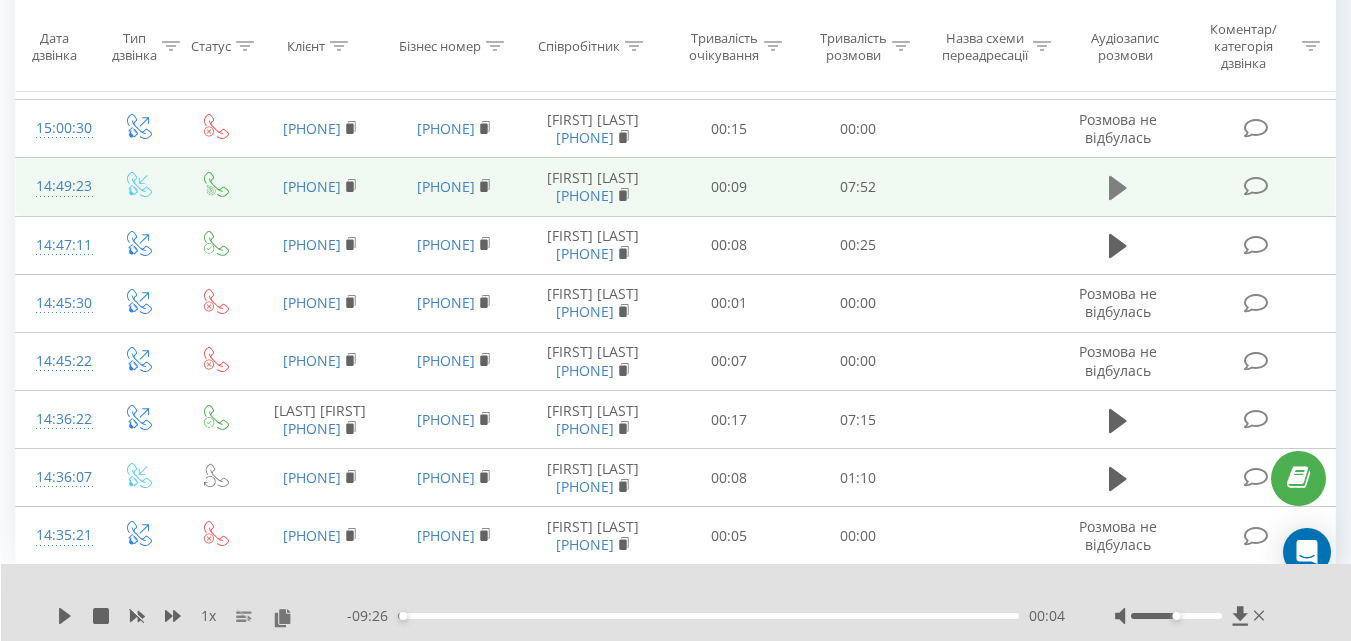 click 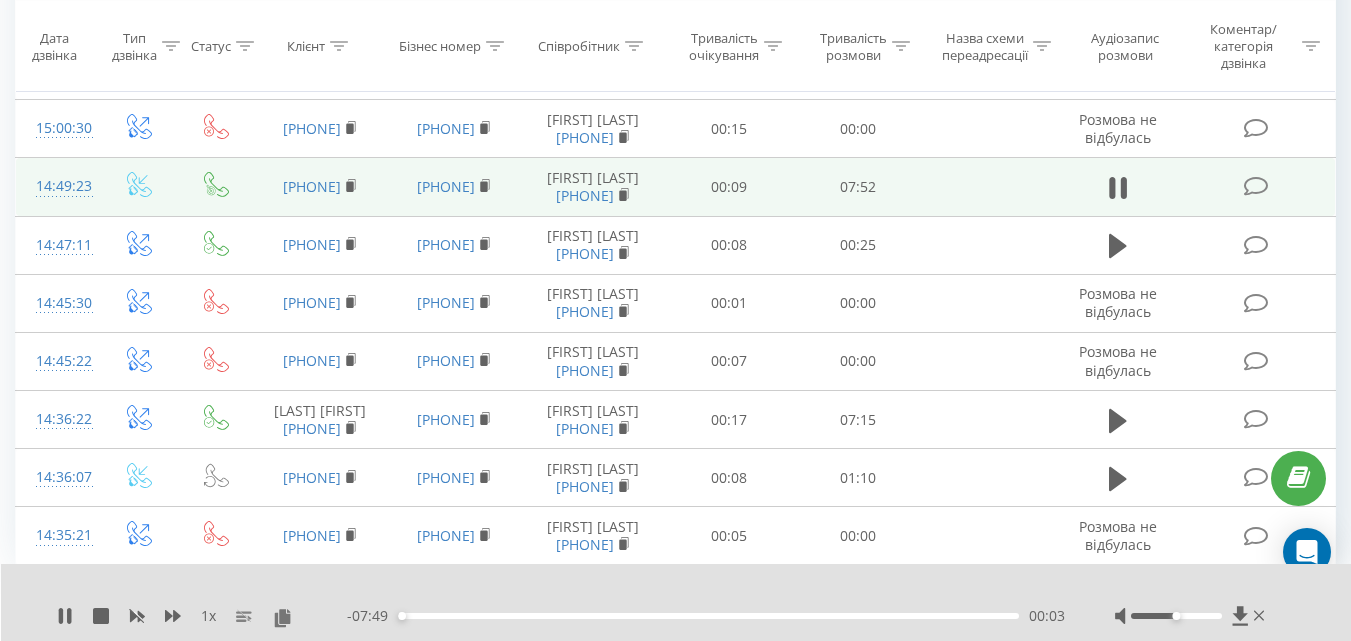 click 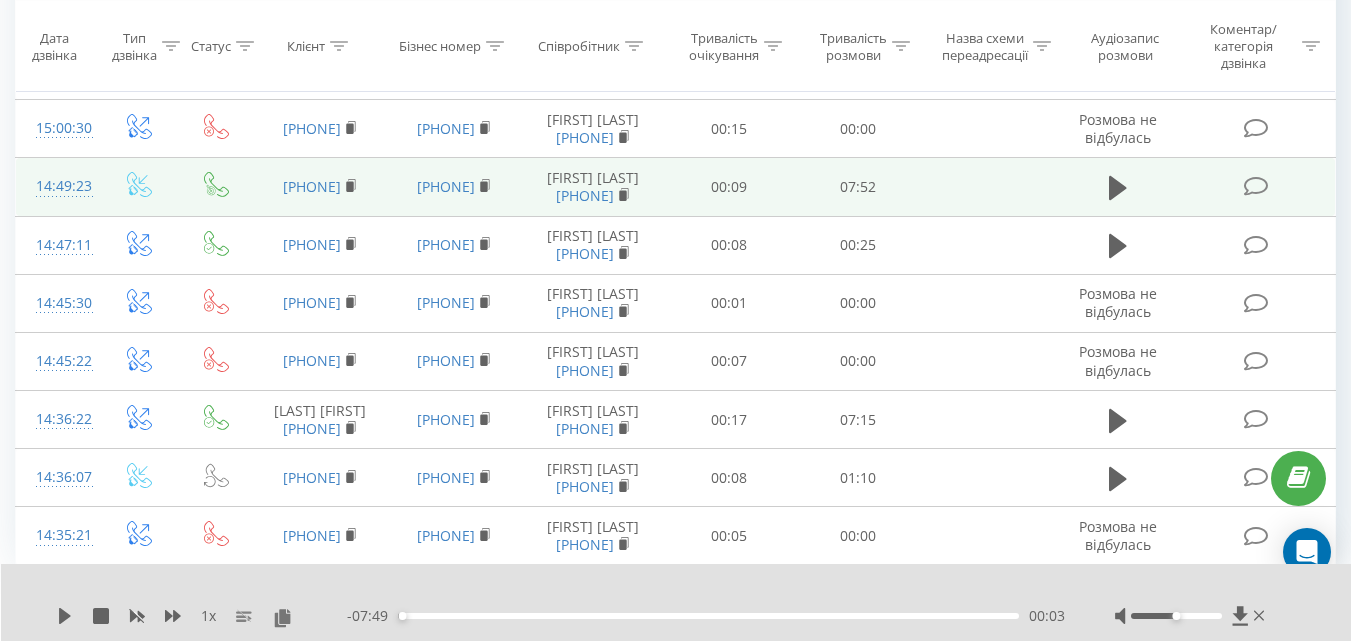 click 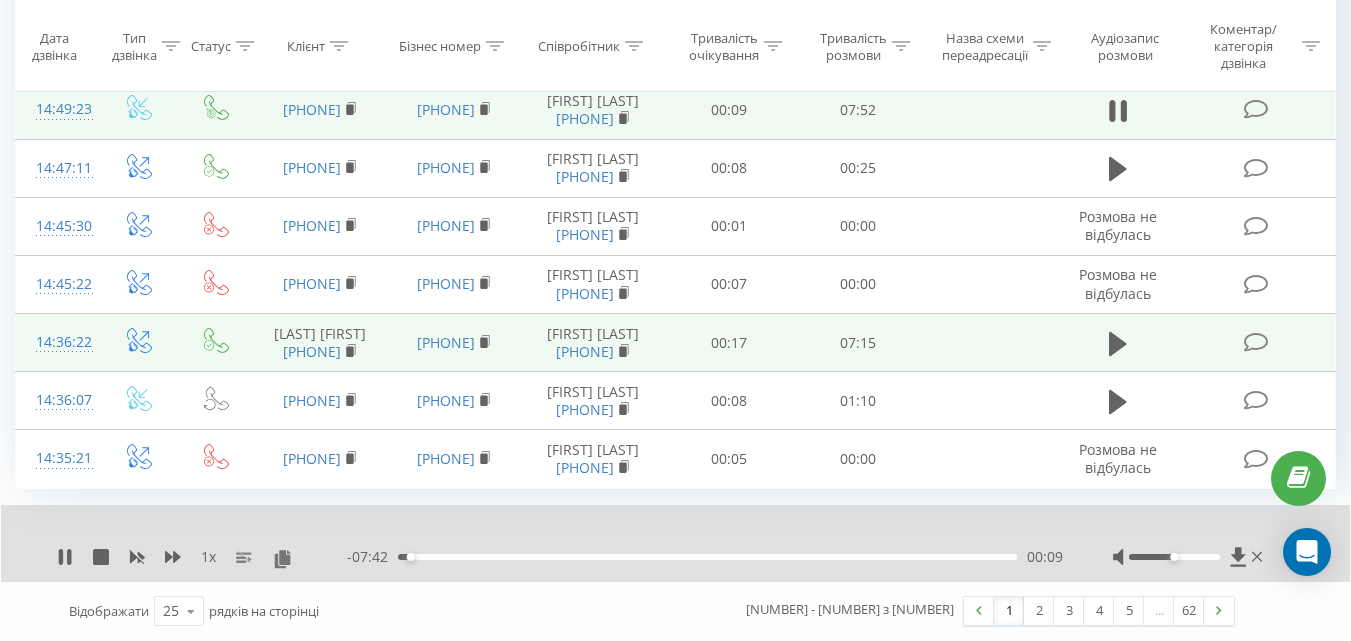 scroll, scrollTop: 2197, scrollLeft: 0, axis: vertical 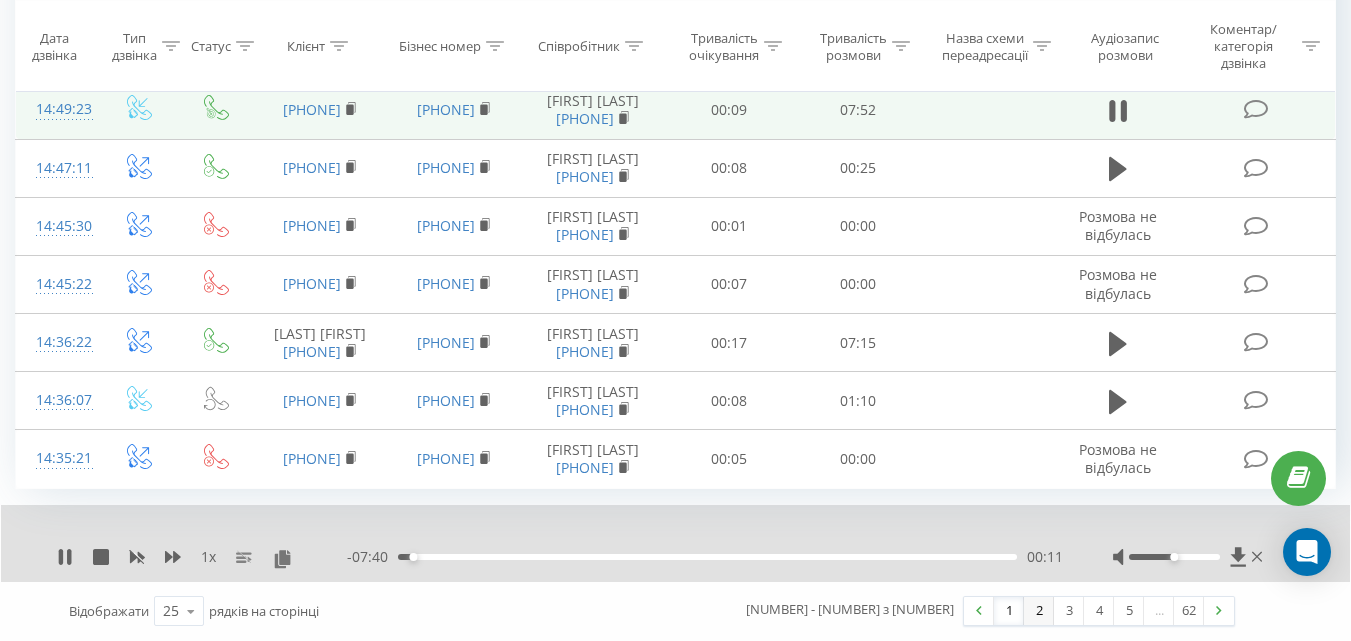 click on "2" at bounding box center [1039, 611] 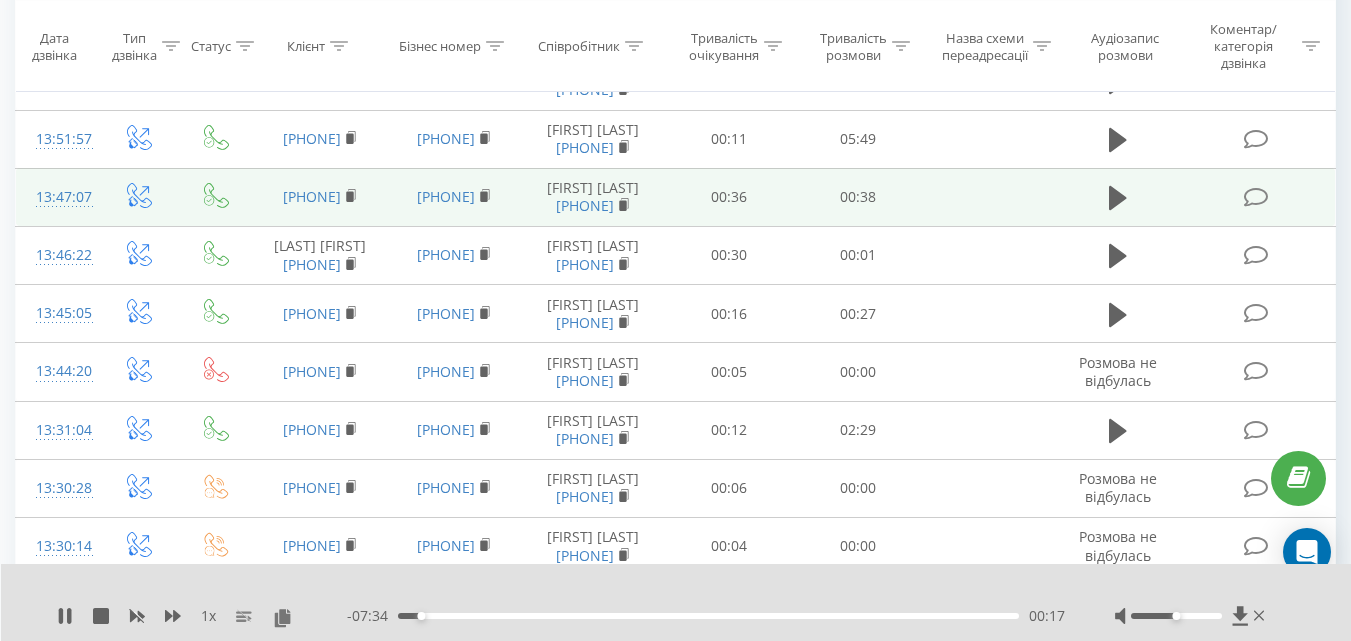 scroll, scrollTop: 632, scrollLeft: 0, axis: vertical 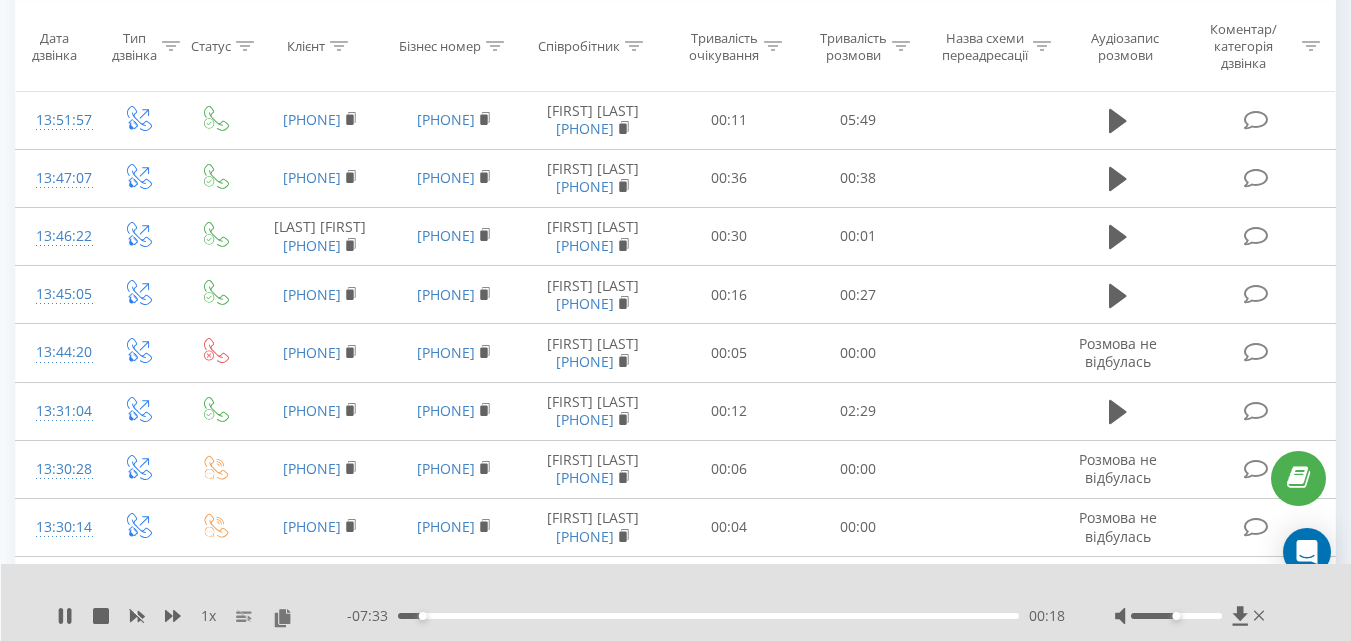 click 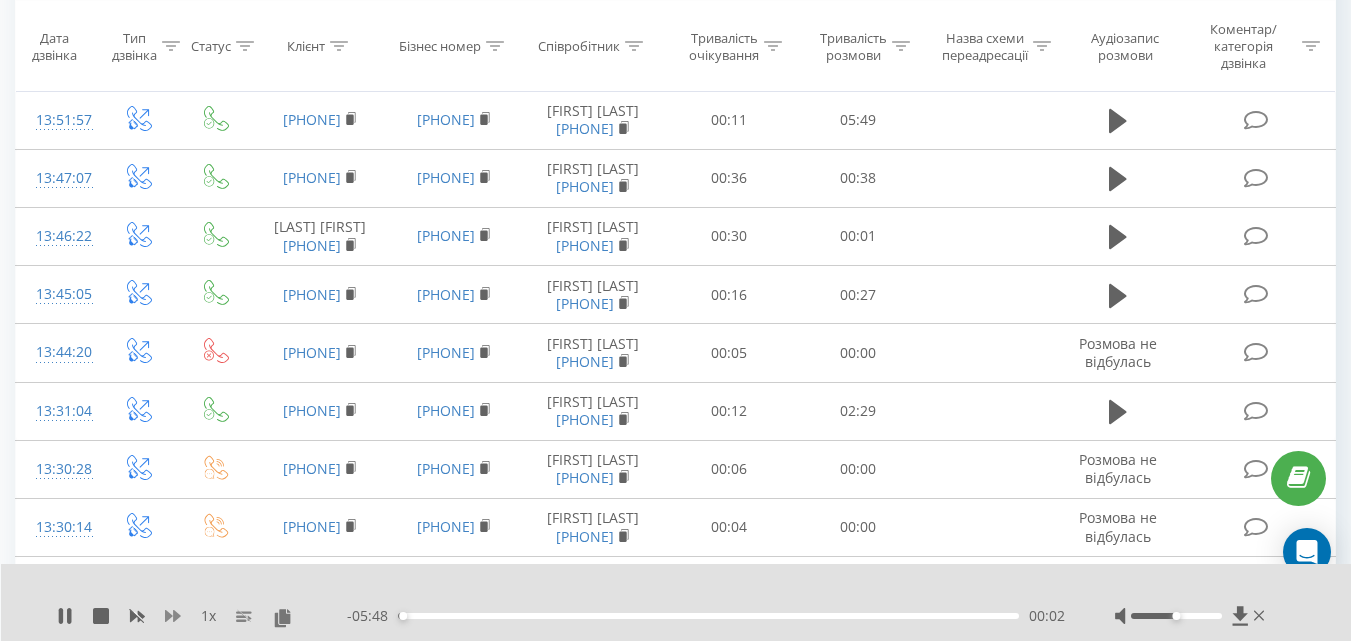 click 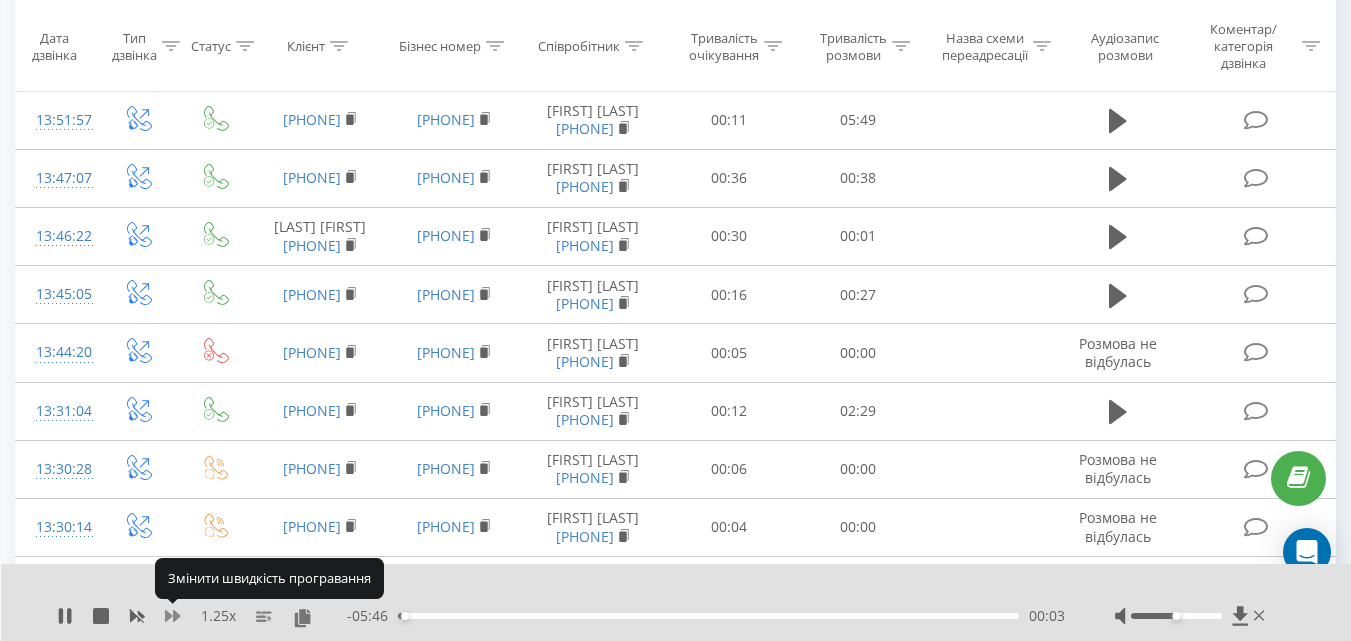 click 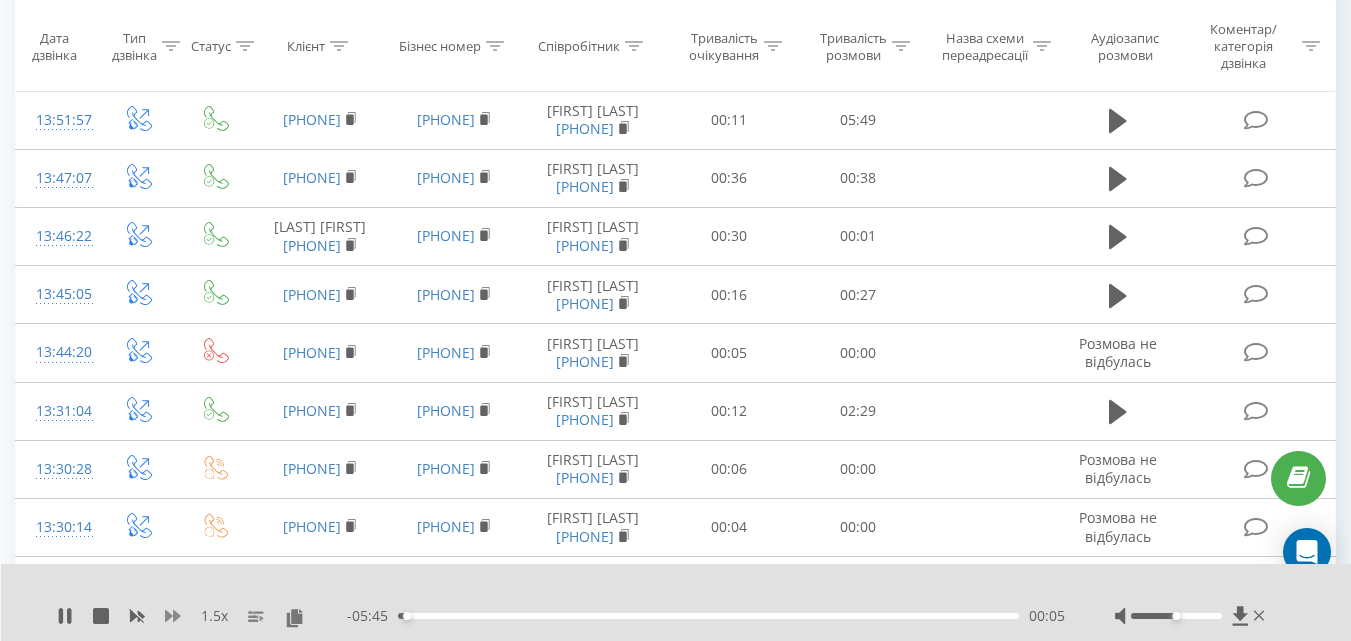 click 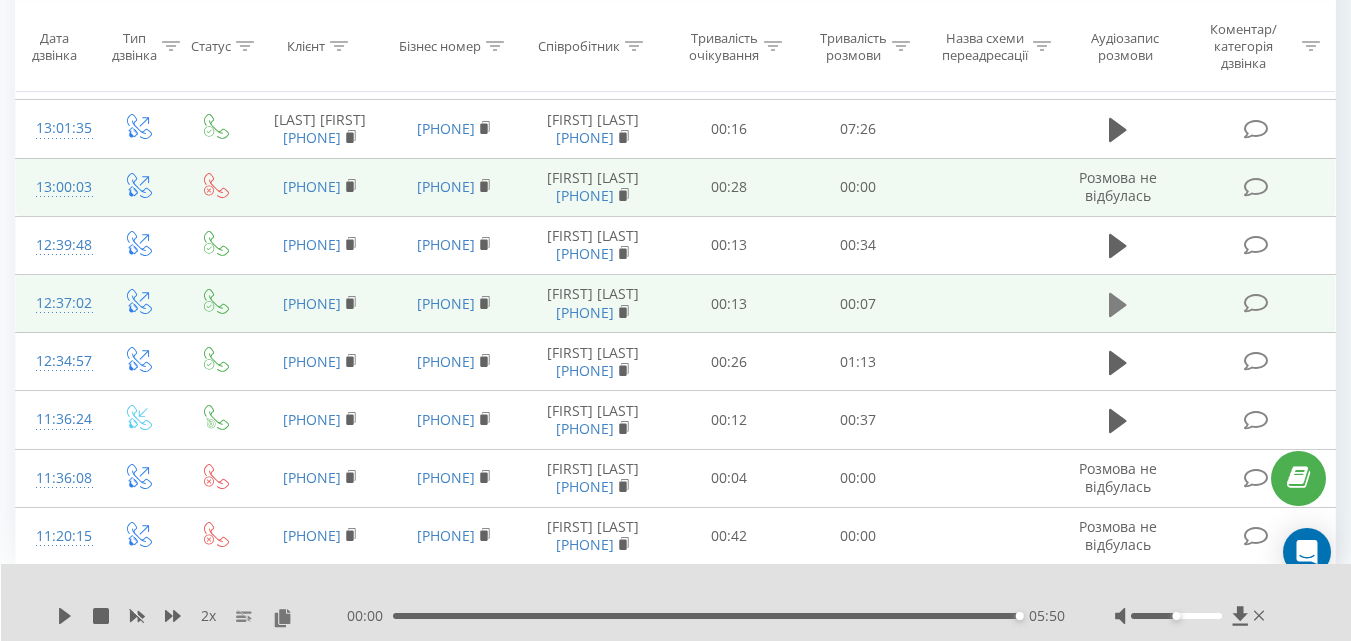scroll, scrollTop: 1832, scrollLeft: 0, axis: vertical 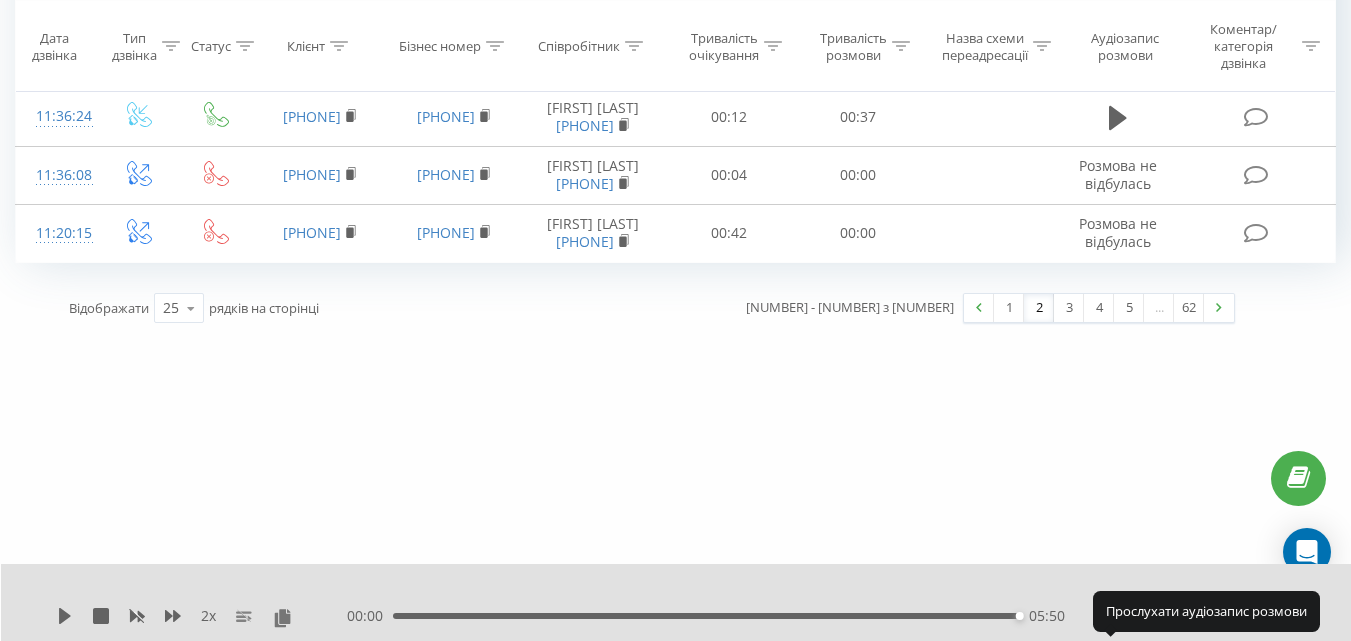 click 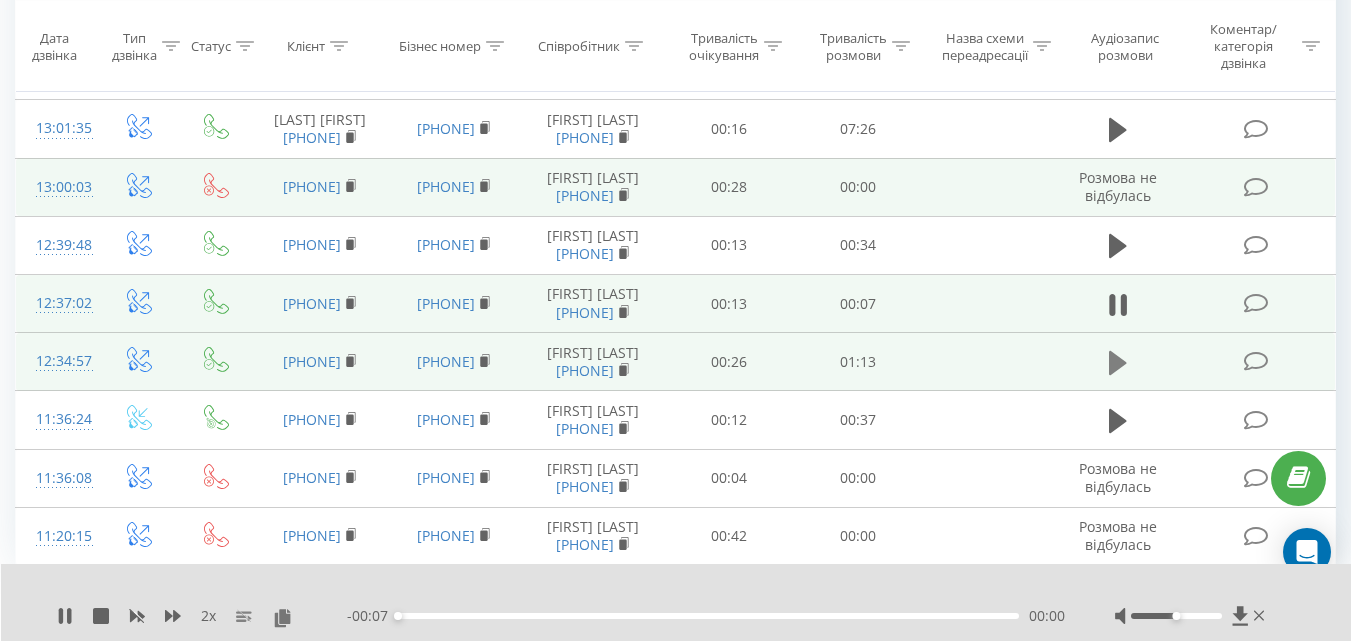 click 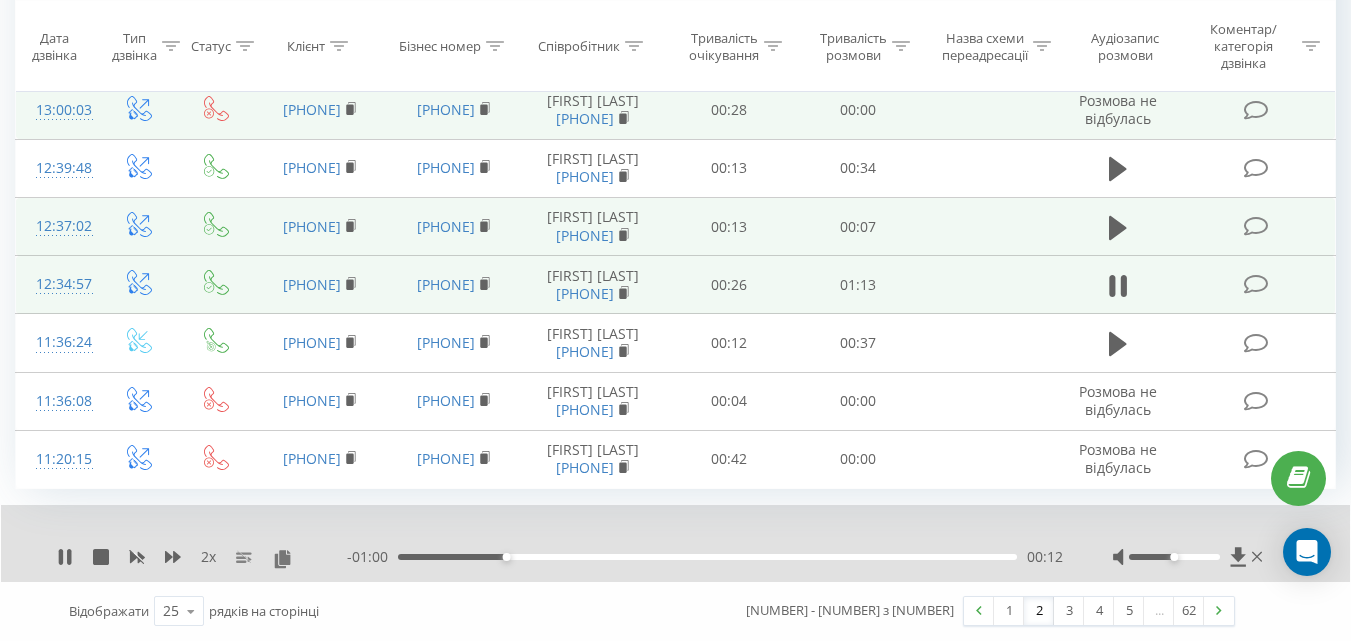 scroll, scrollTop: 2087, scrollLeft: 0, axis: vertical 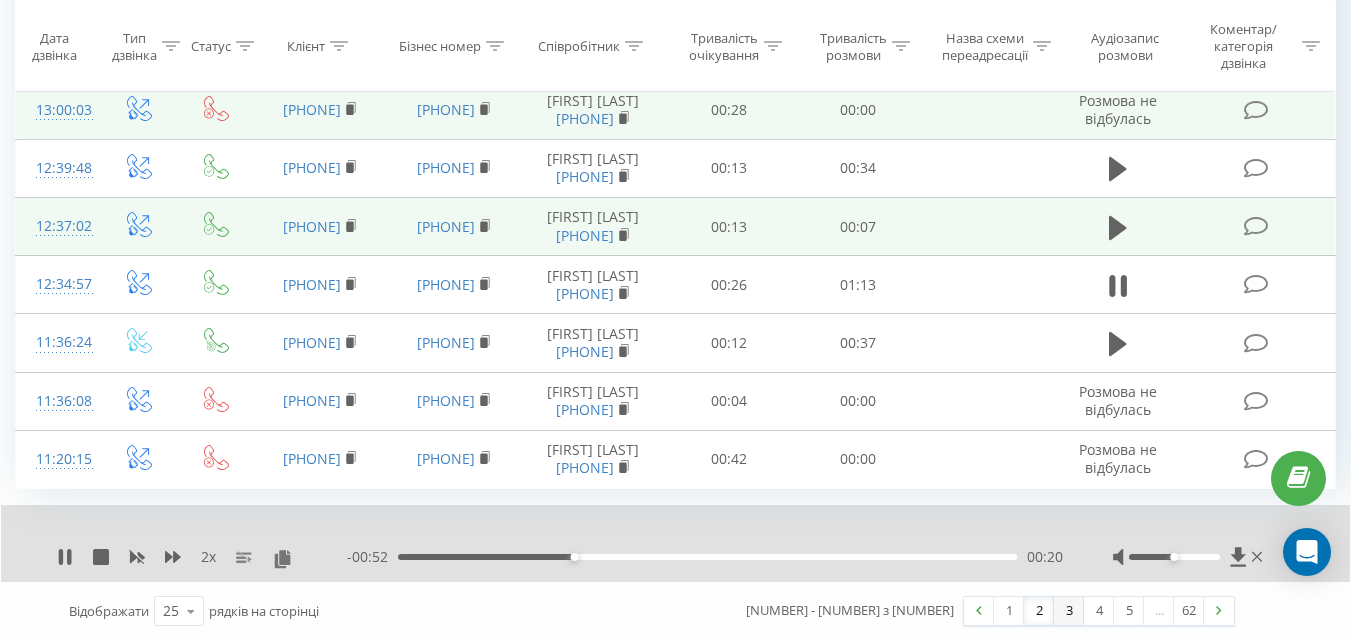 click on "3" at bounding box center [1069, 611] 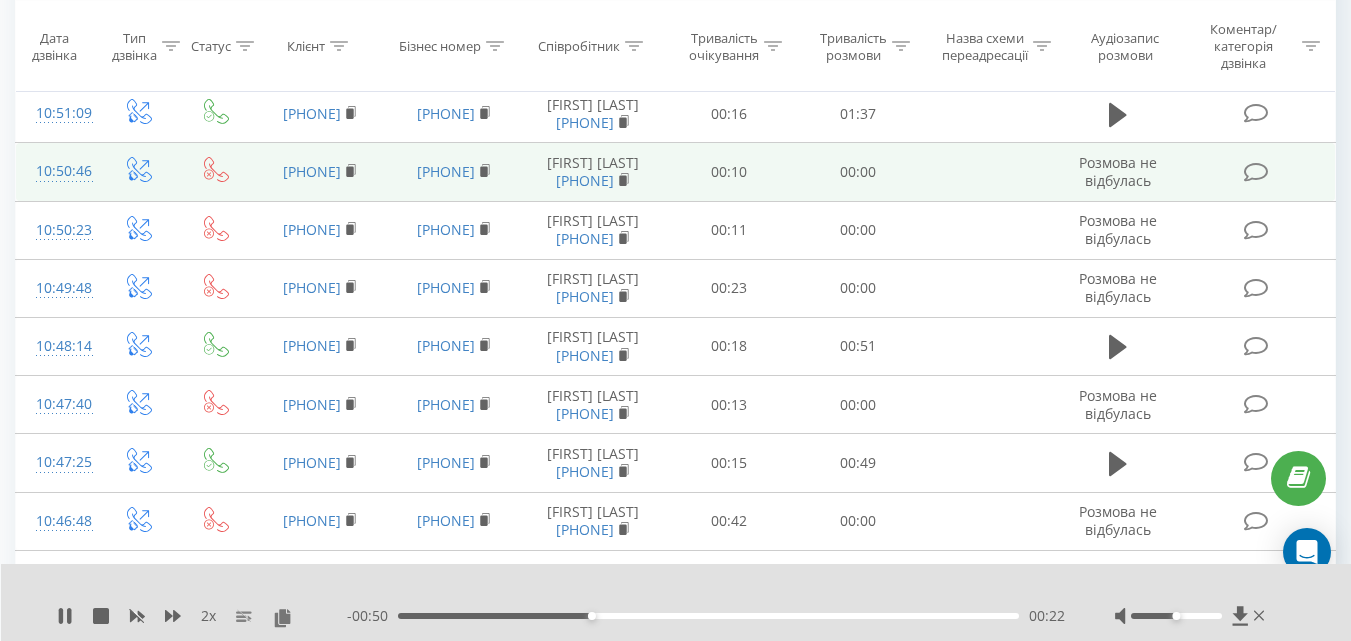 scroll, scrollTop: 132, scrollLeft: 0, axis: vertical 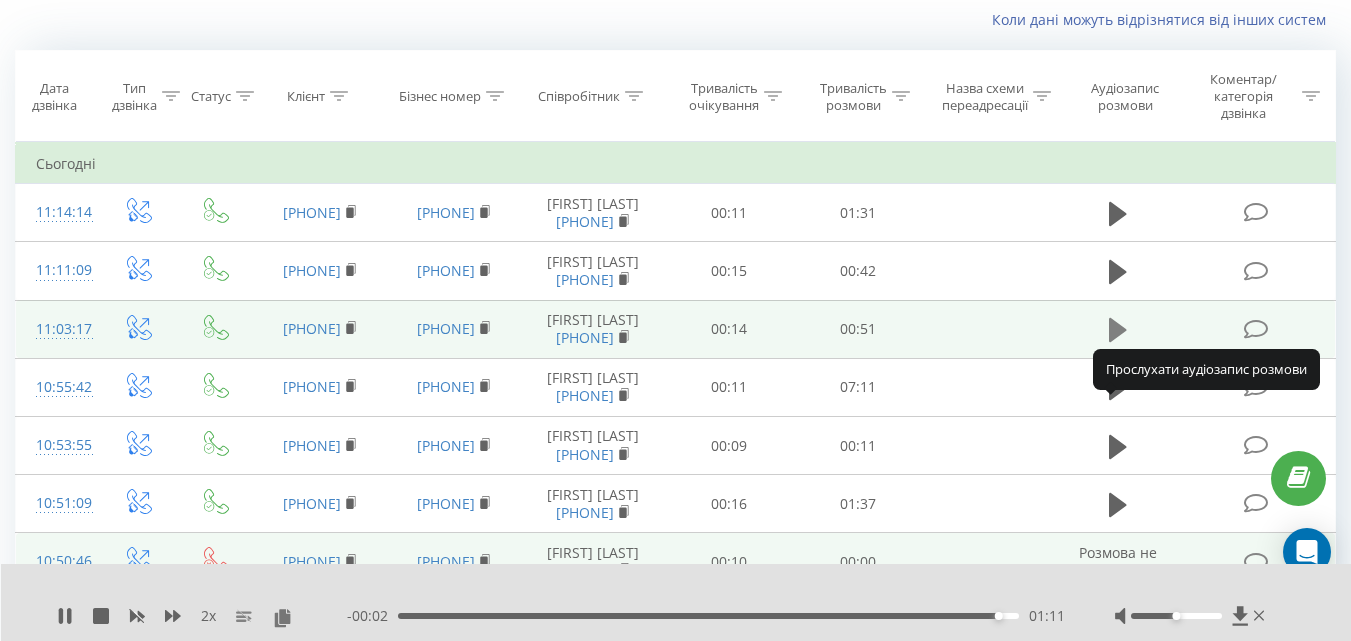 click 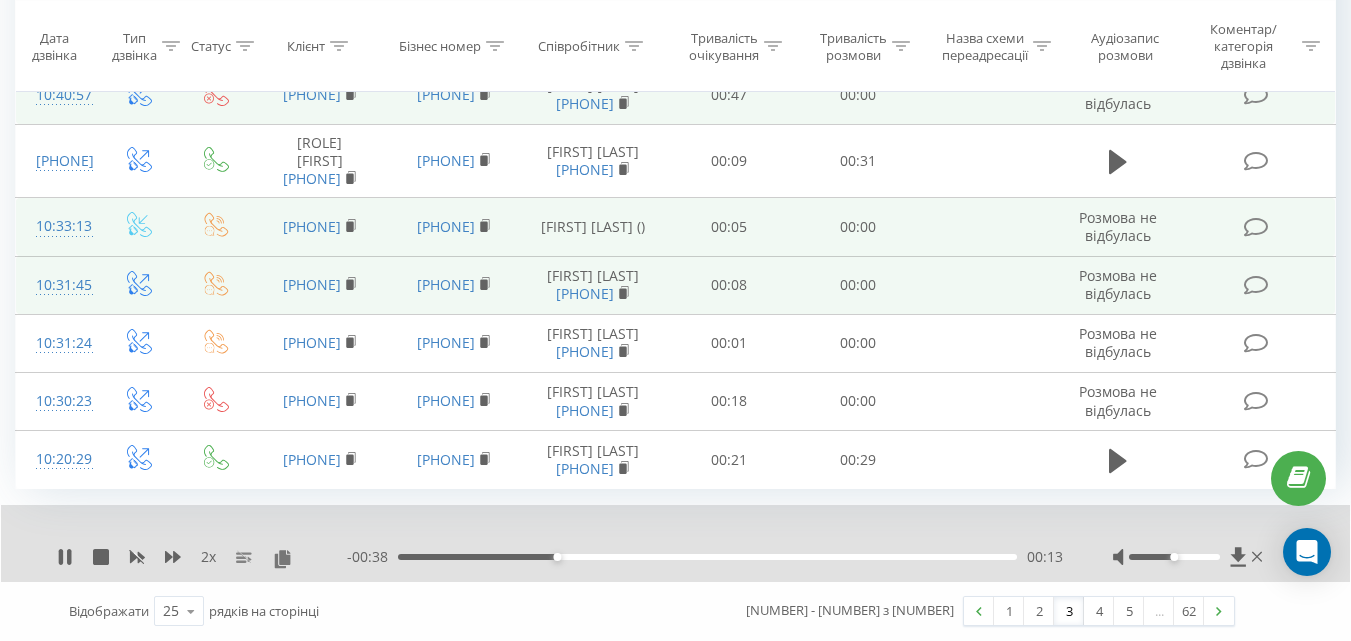 scroll, scrollTop: 2087, scrollLeft: 0, axis: vertical 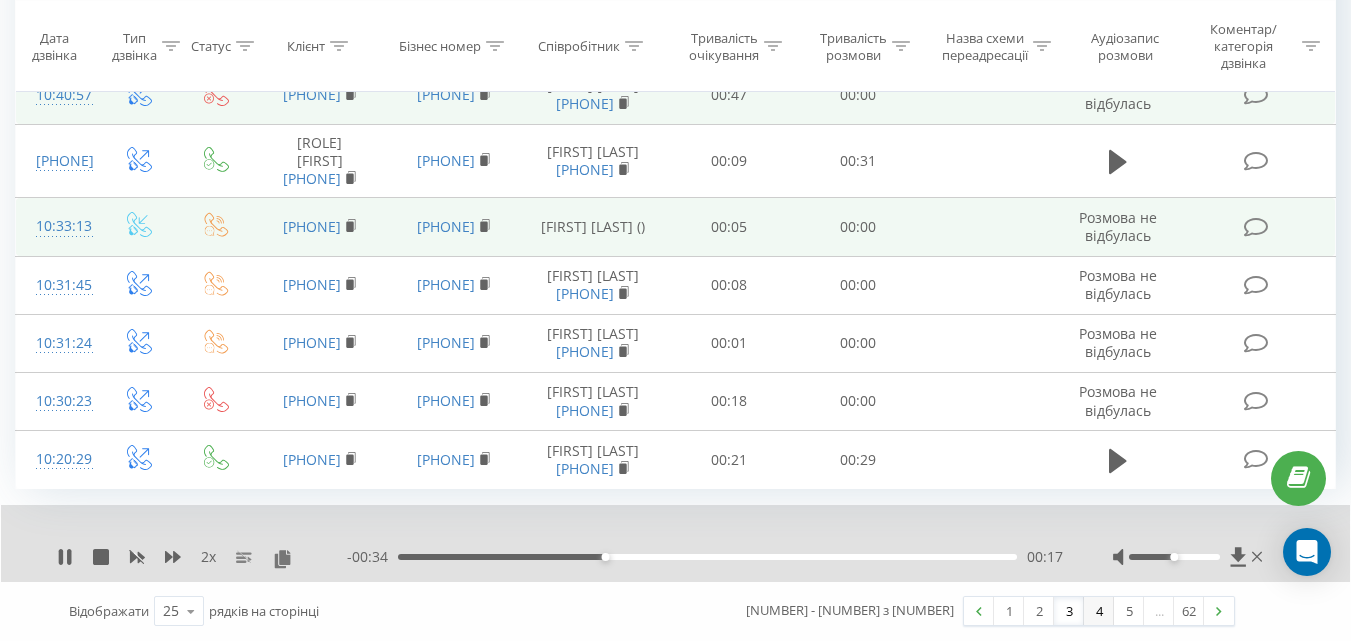 click on "4" at bounding box center [1099, 611] 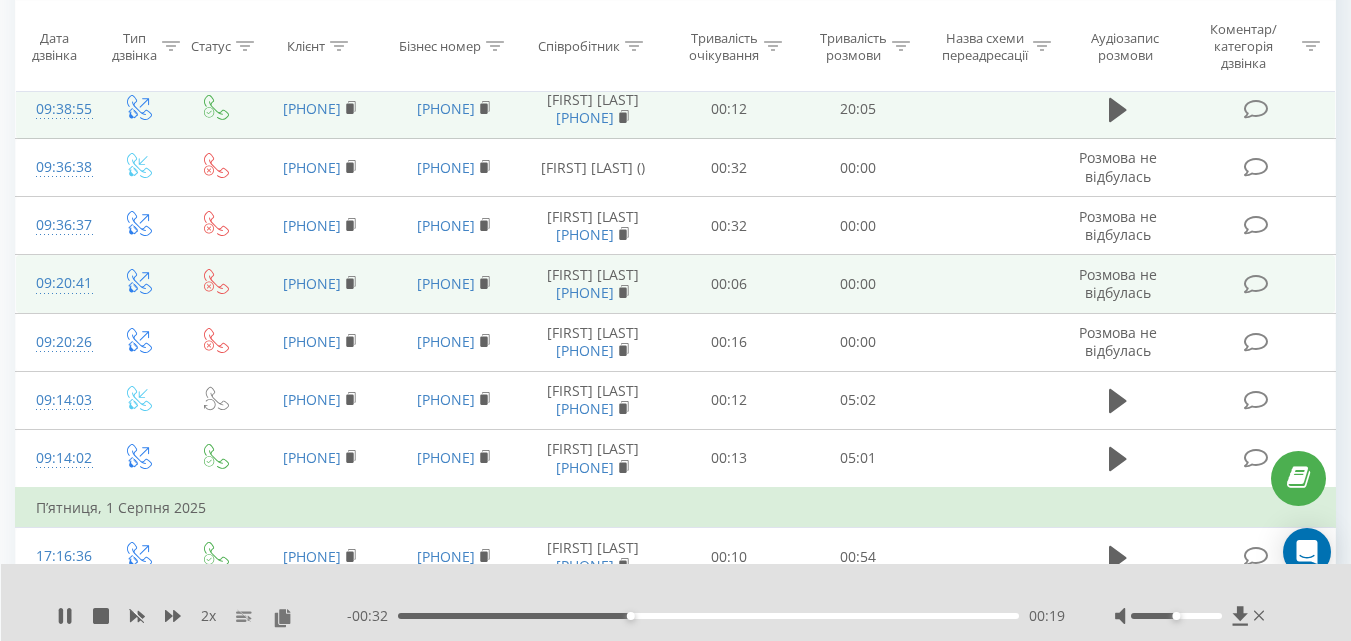 scroll, scrollTop: 132, scrollLeft: 0, axis: vertical 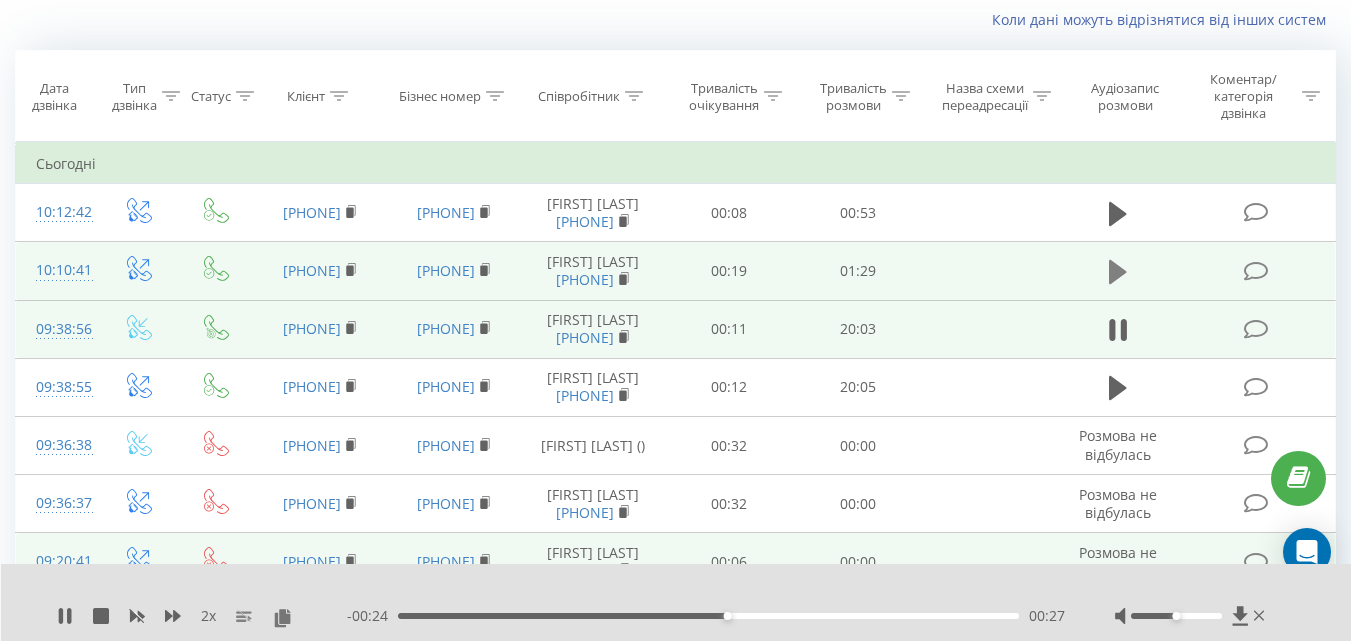 click 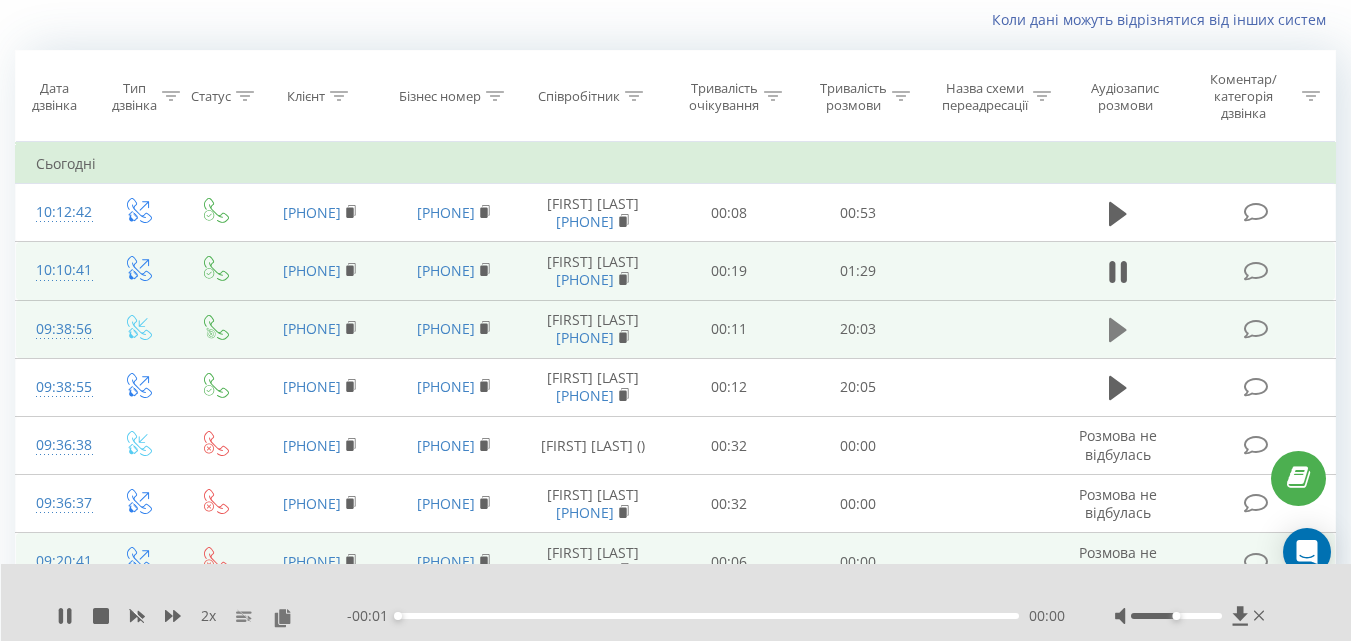click 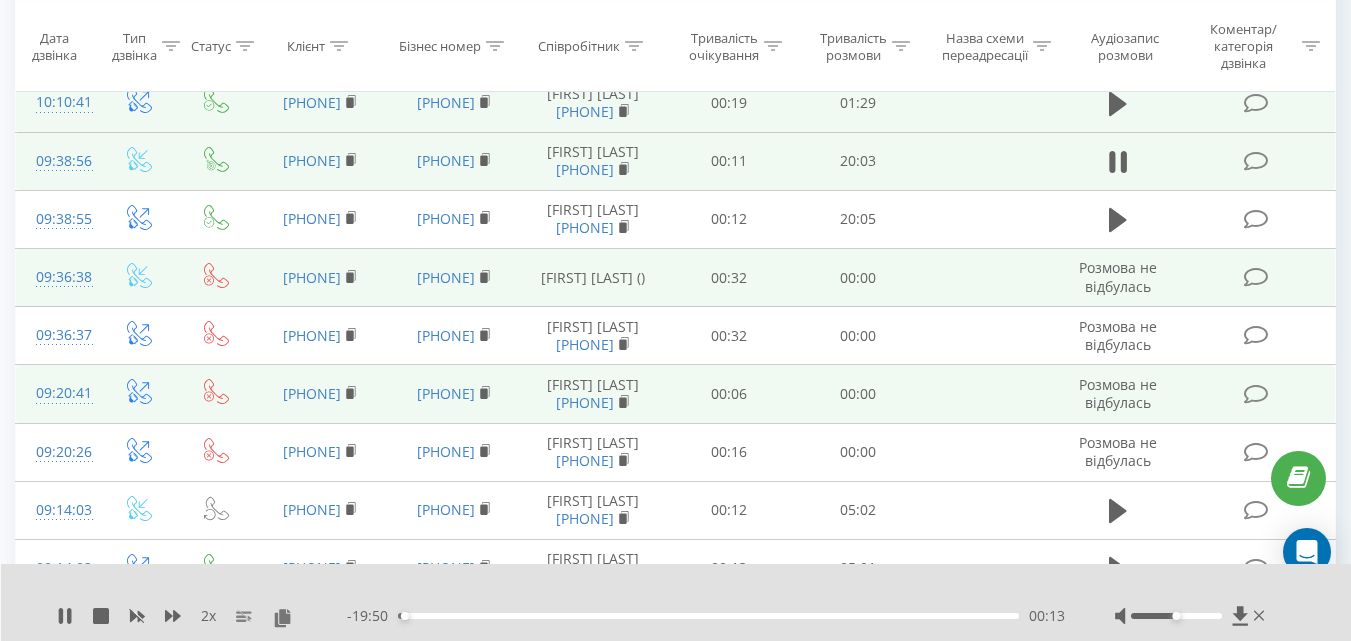 scroll, scrollTop: 332, scrollLeft: 0, axis: vertical 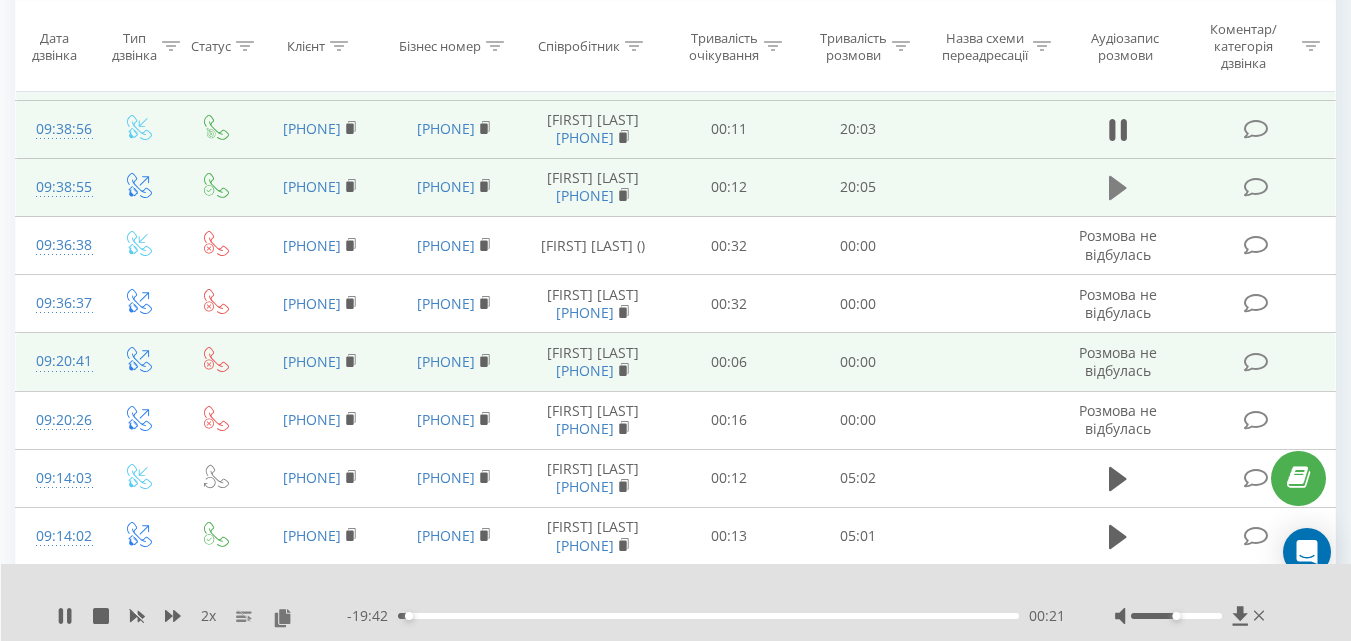 click 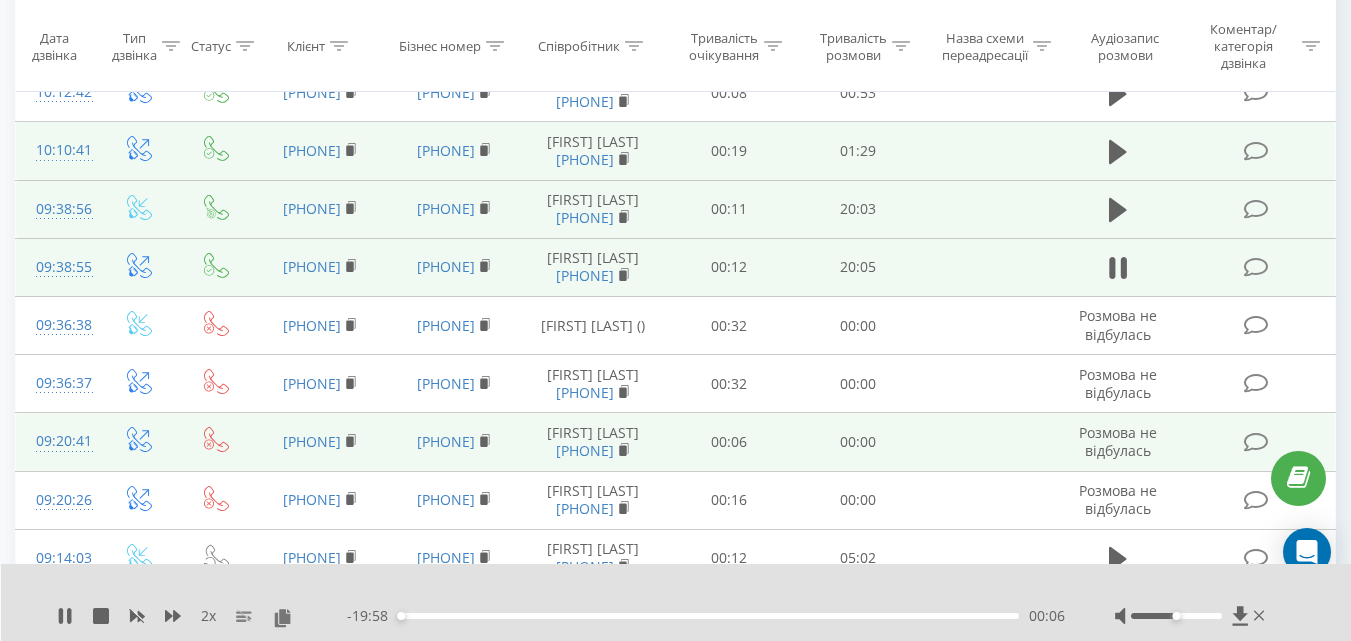 scroll, scrollTop: 232, scrollLeft: 0, axis: vertical 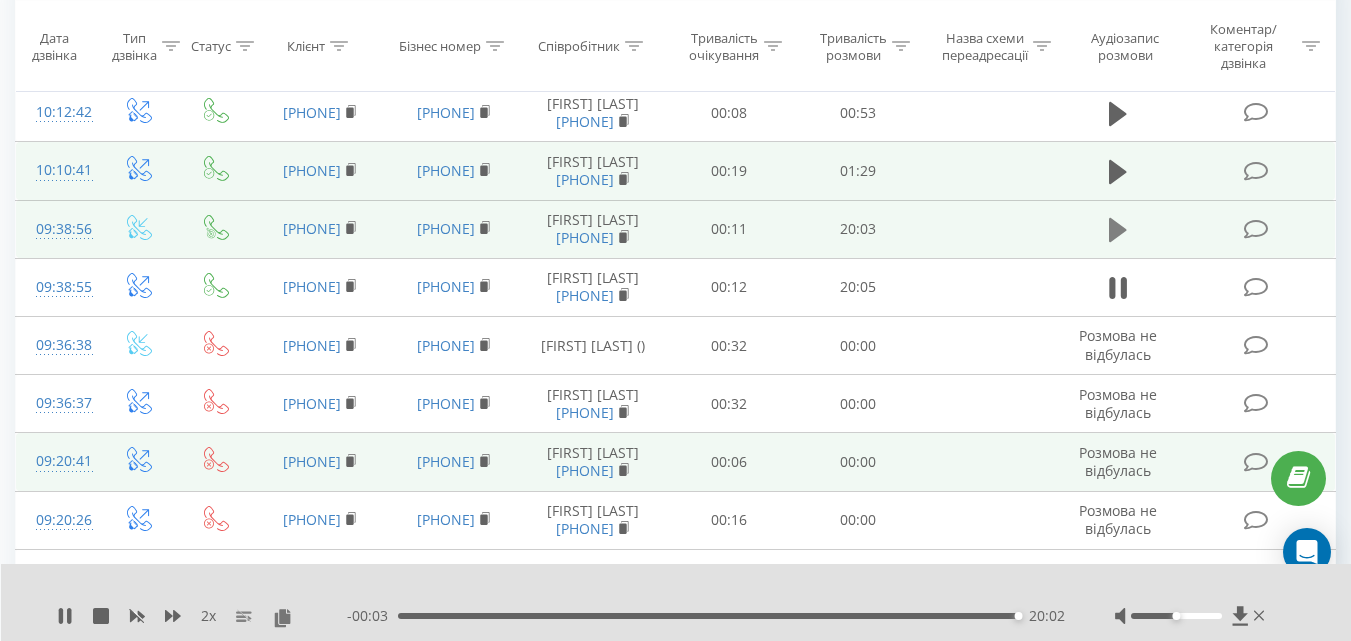 click 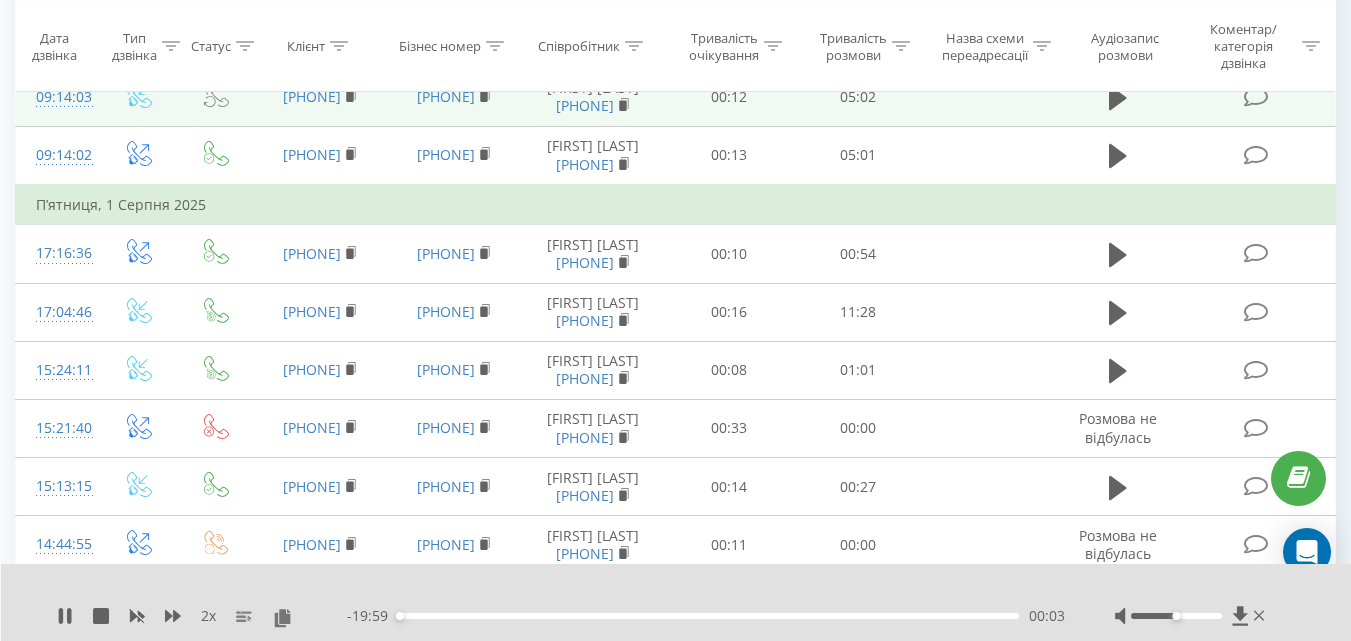 scroll, scrollTop: 732, scrollLeft: 0, axis: vertical 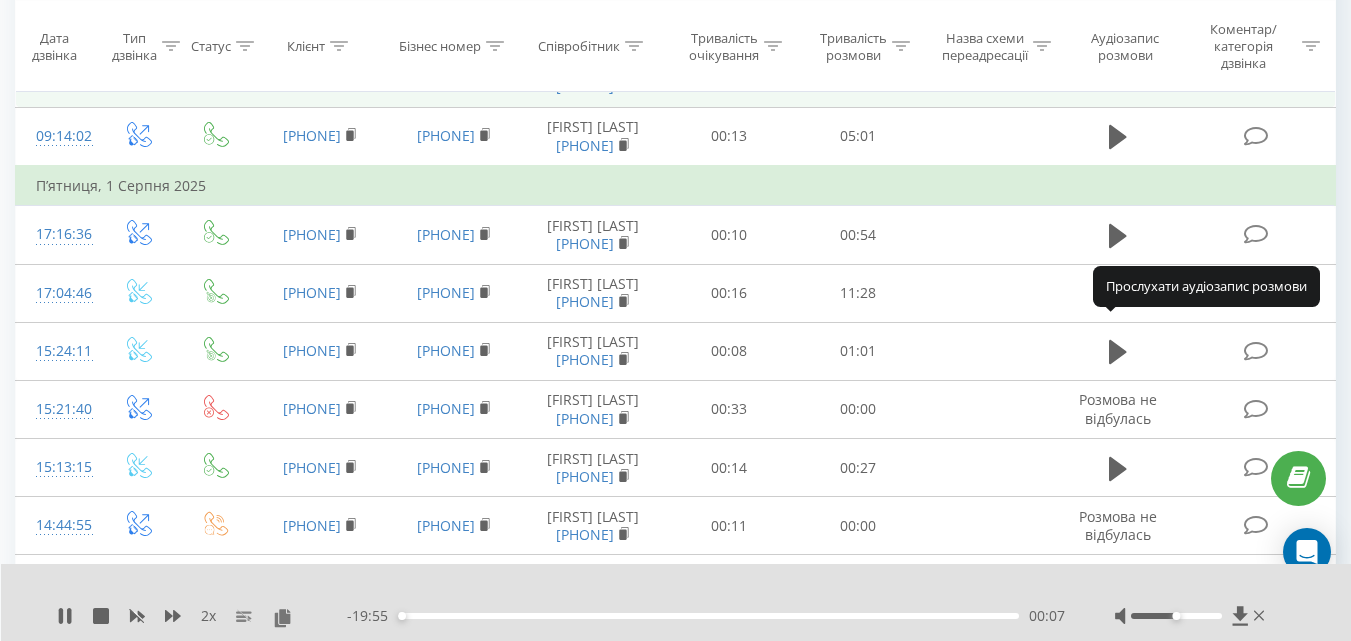 click 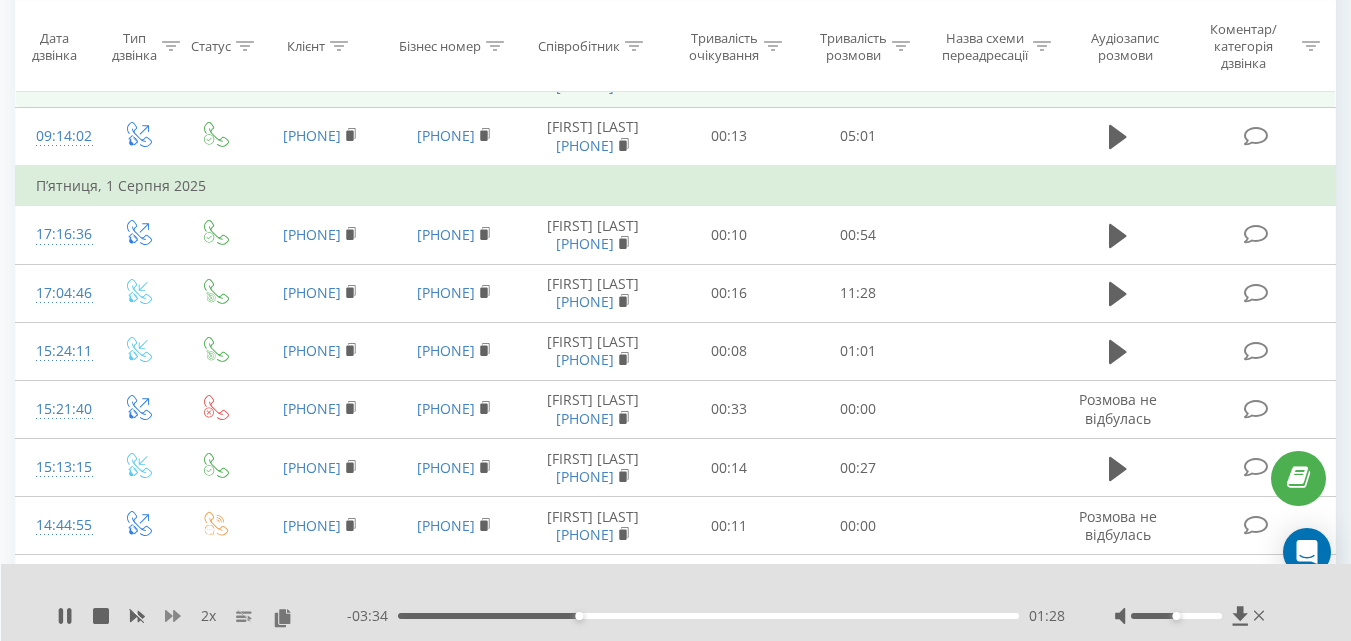 click 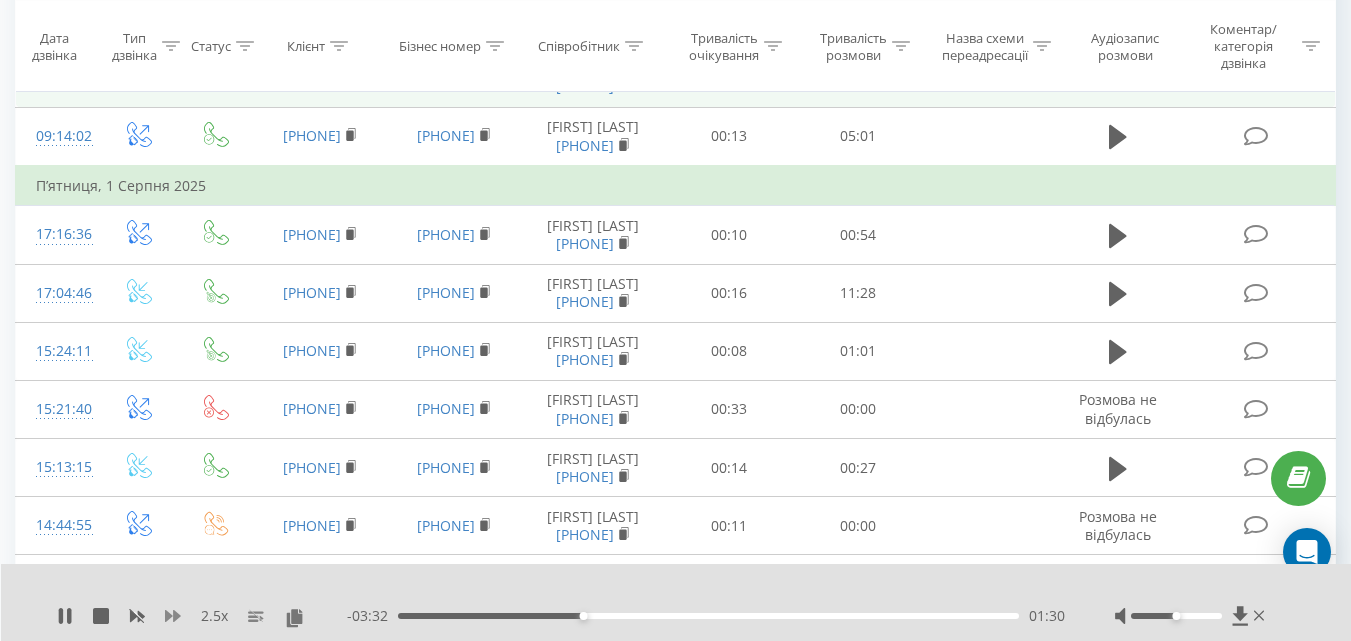 click 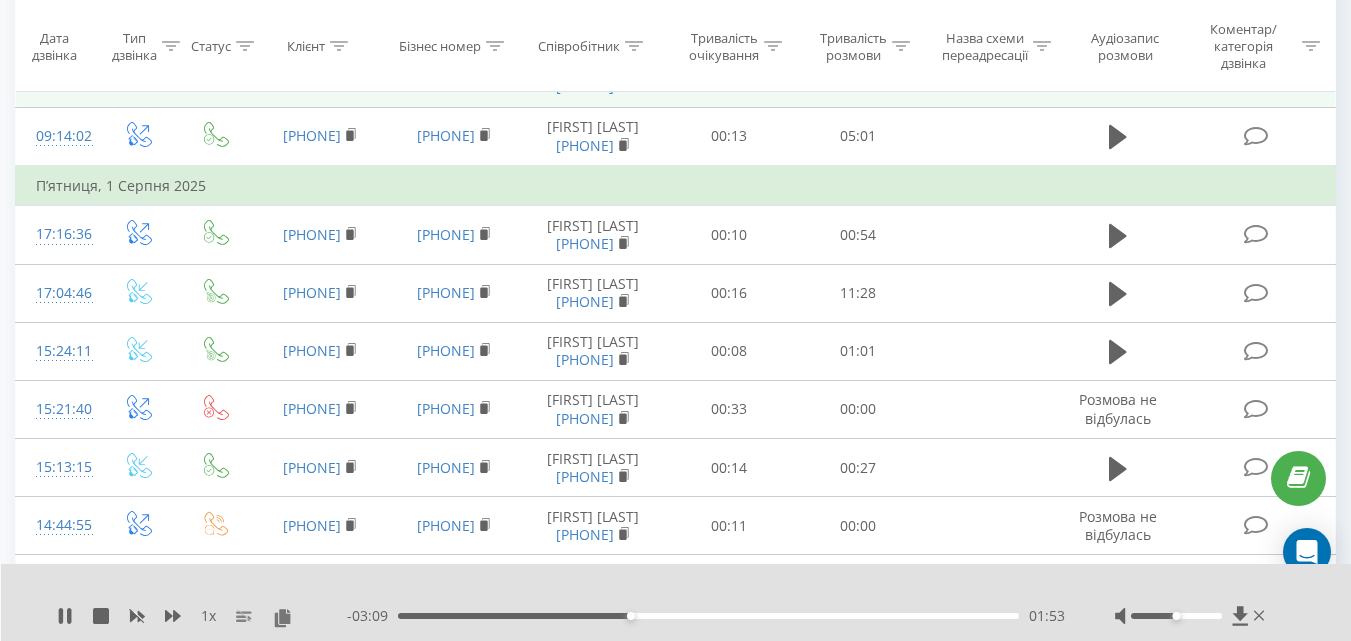 click on "1 x" at bounding box center [202, 616] 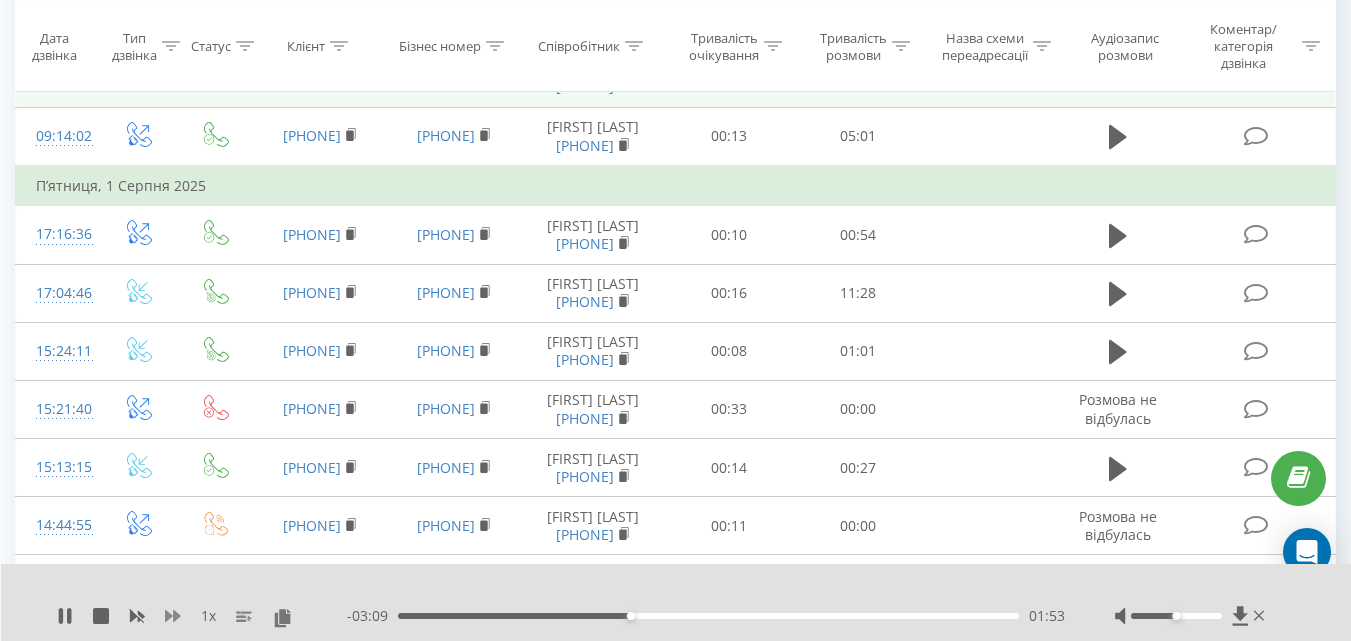 click 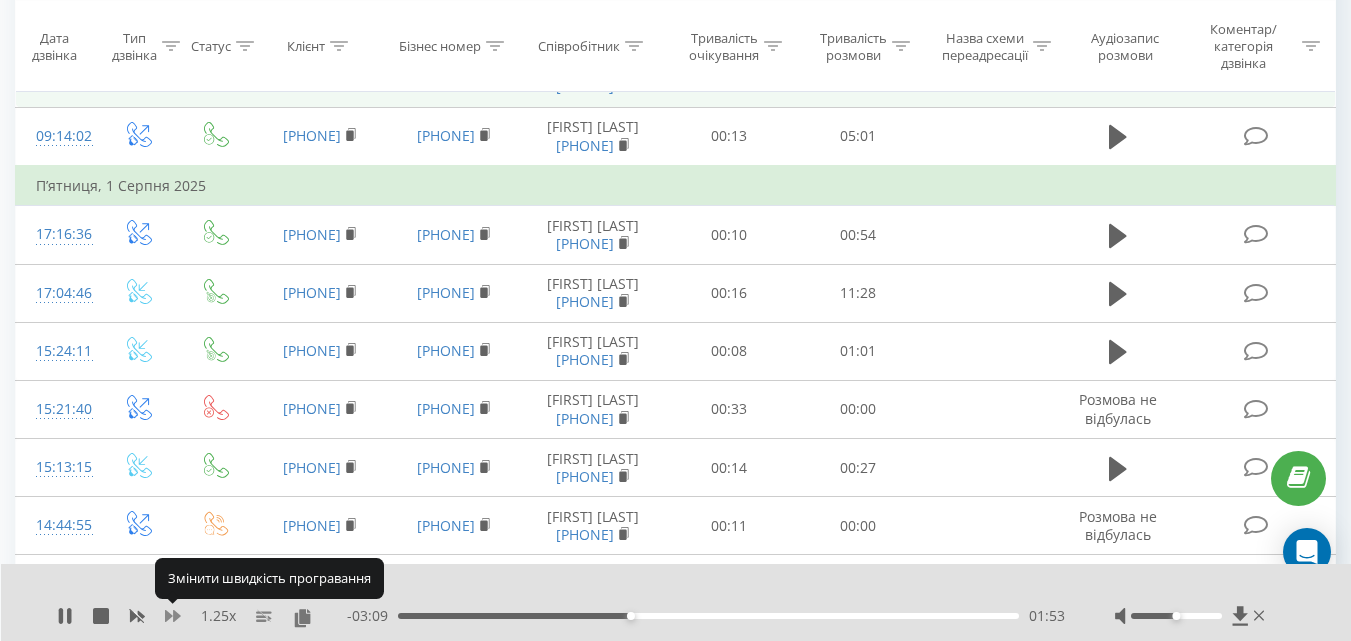 click 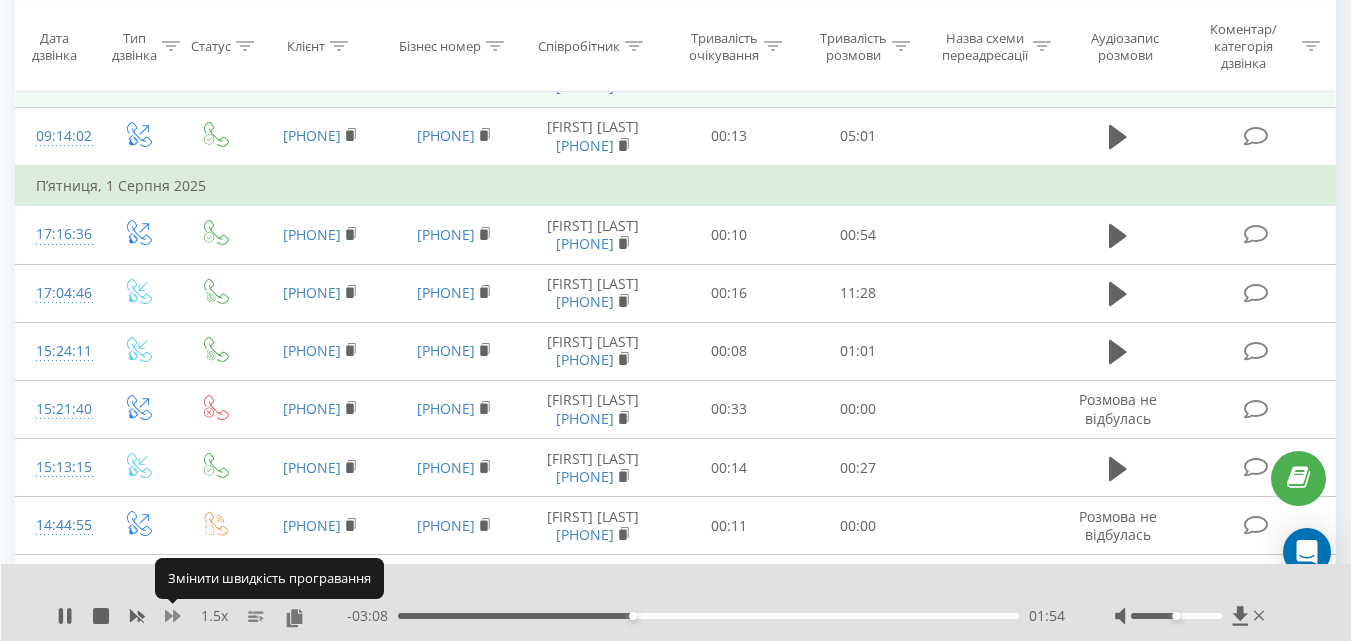 click 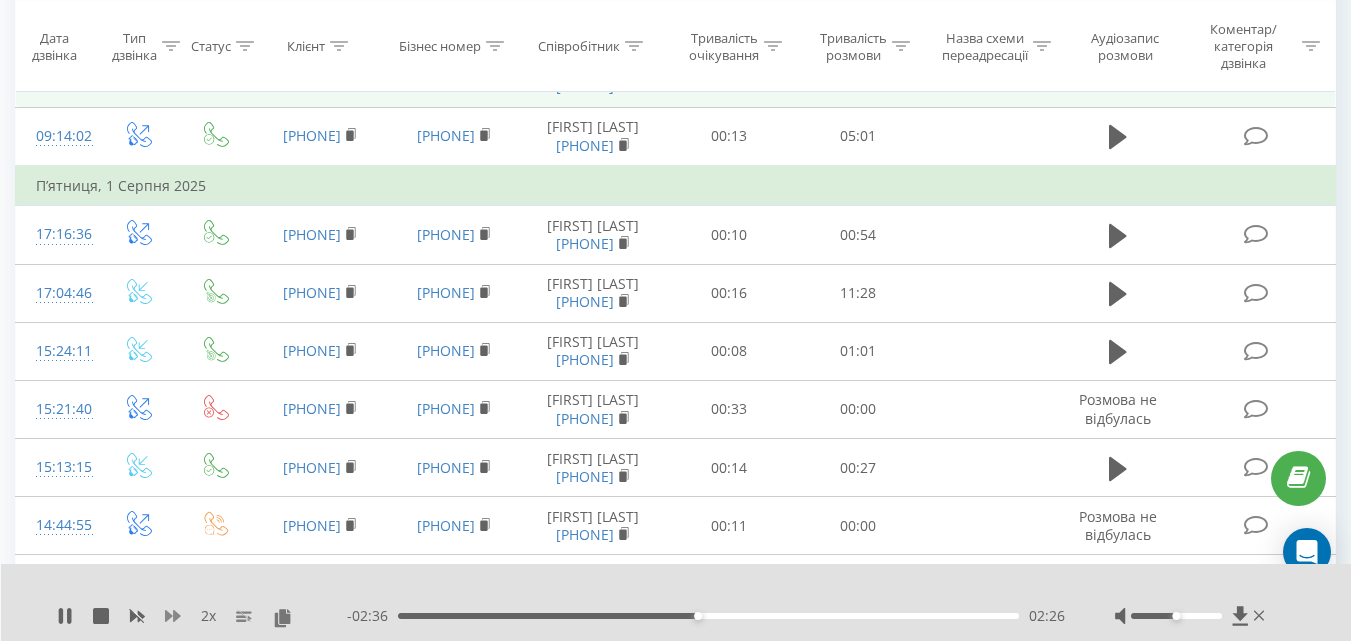 click at bounding box center (173, 616) 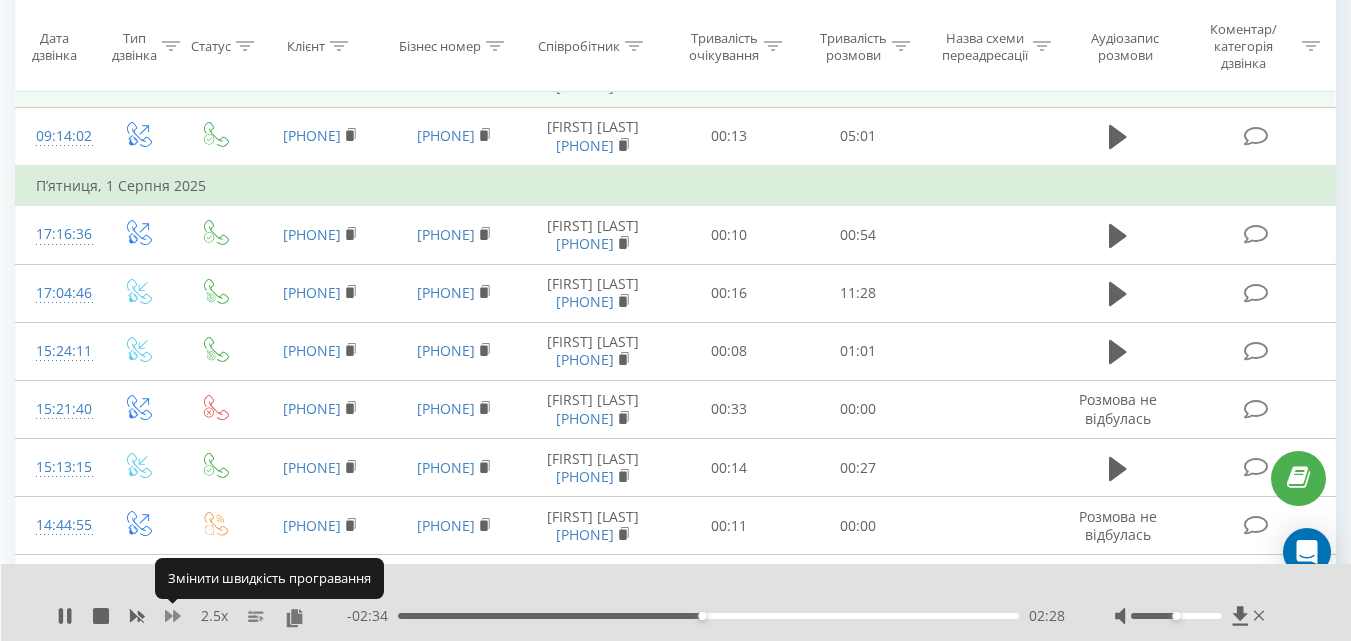 click 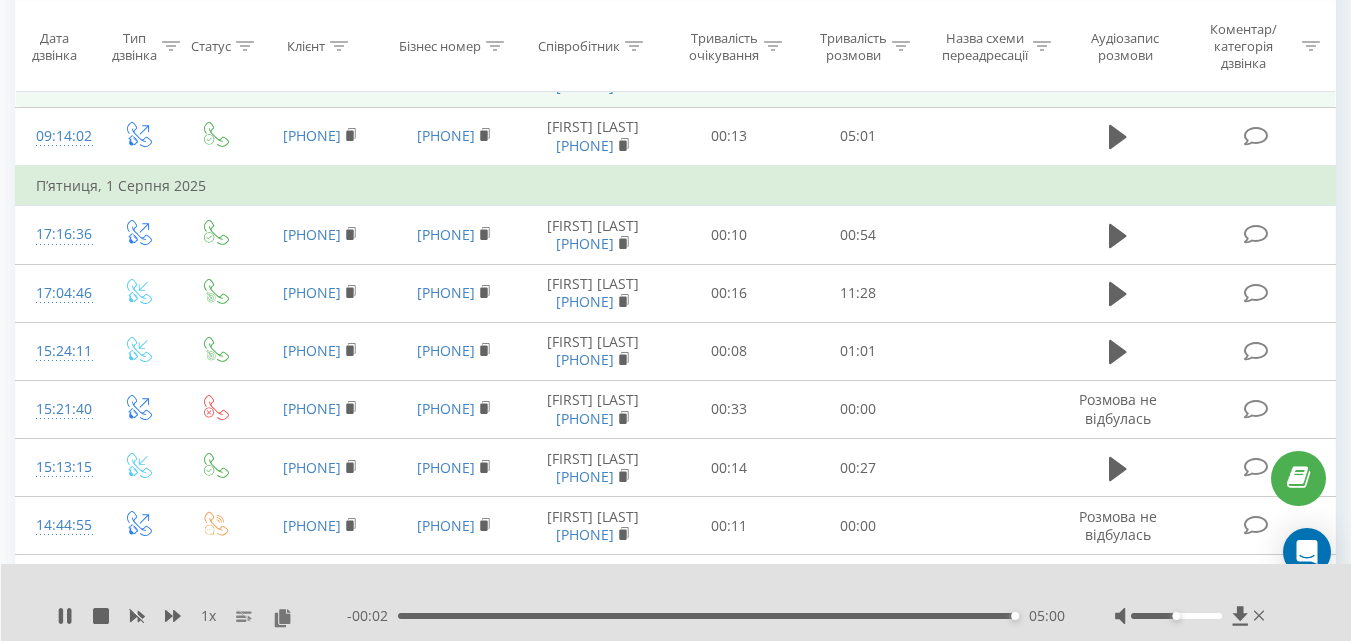 drag, startPoint x: 64, startPoint y: 614, endPoint x: 78, endPoint y: 614, distance: 14 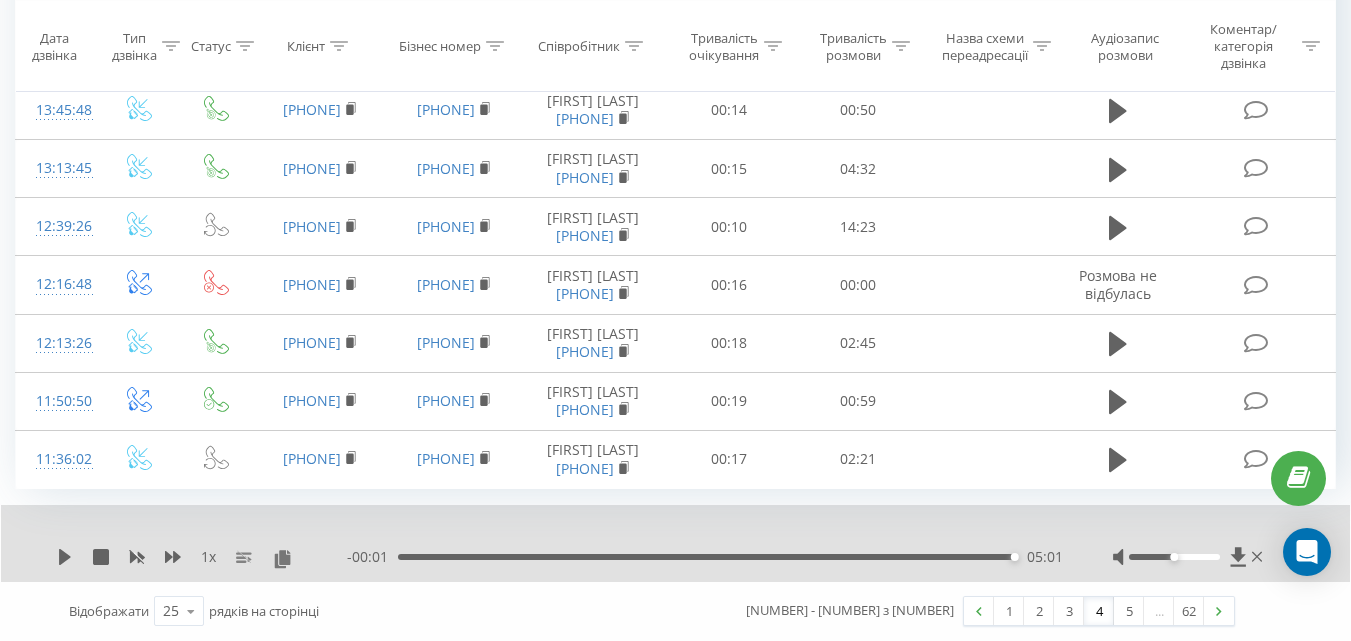 scroll, scrollTop: 2128, scrollLeft: 0, axis: vertical 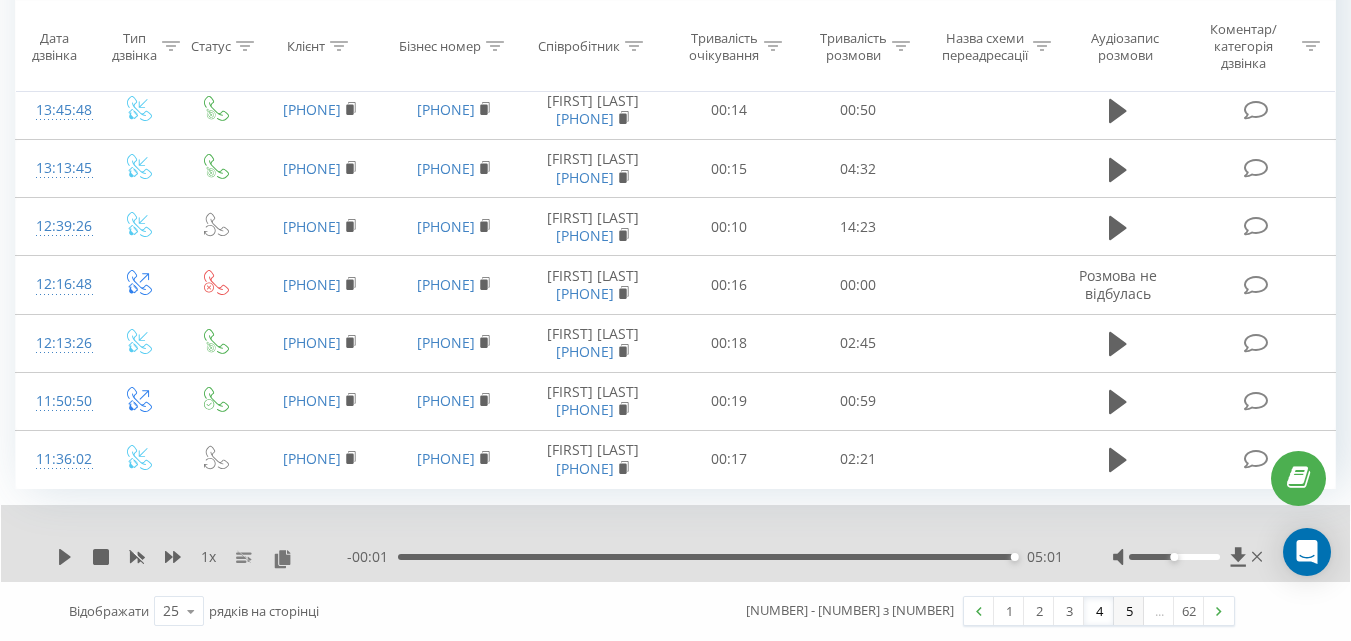 click on "5" at bounding box center [1129, 611] 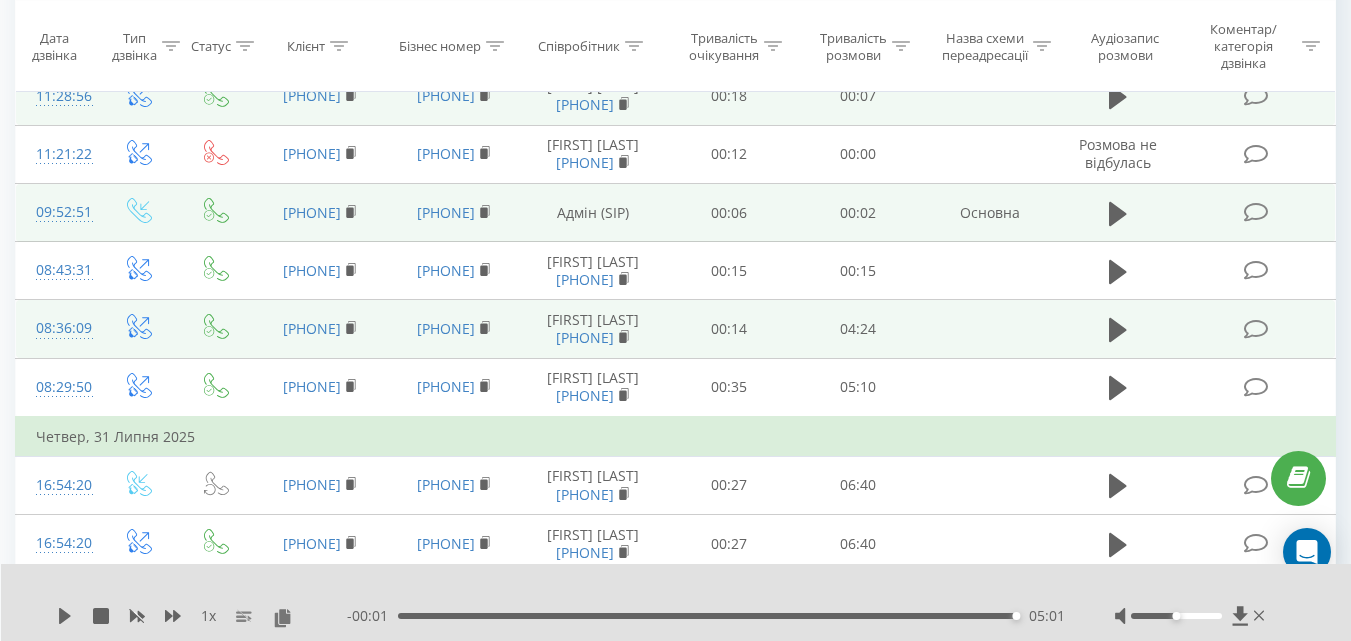 scroll, scrollTop: 132, scrollLeft: 0, axis: vertical 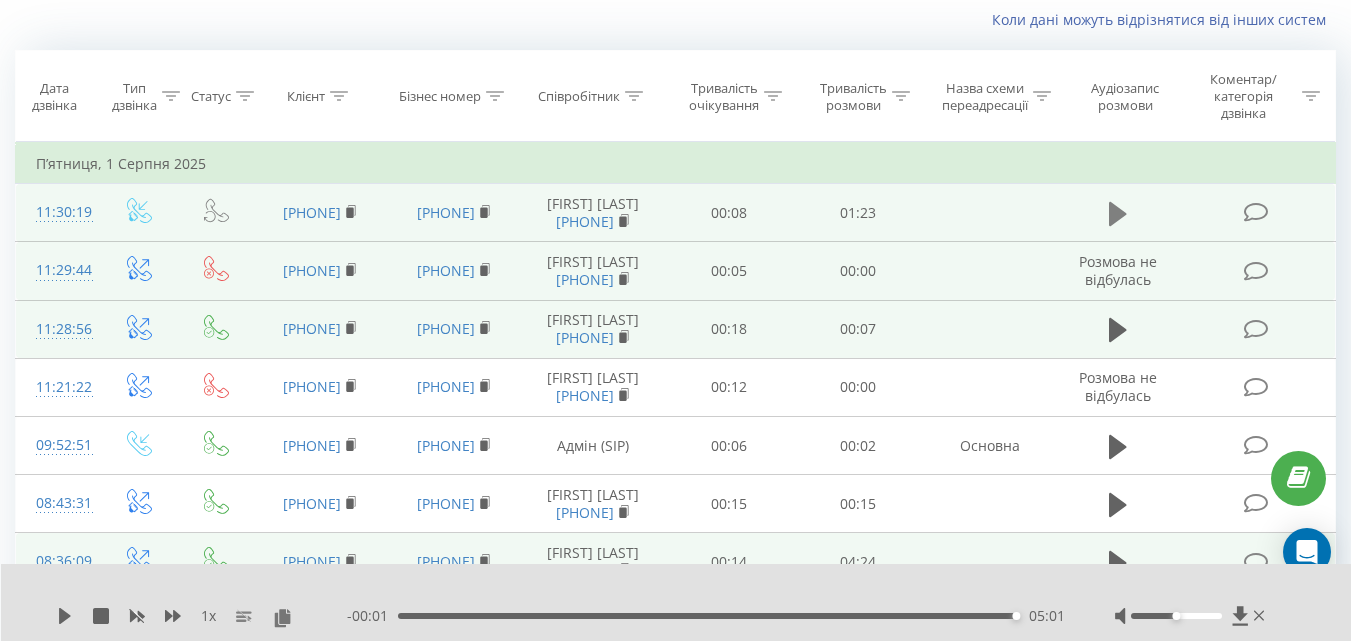 click at bounding box center [1118, 214] 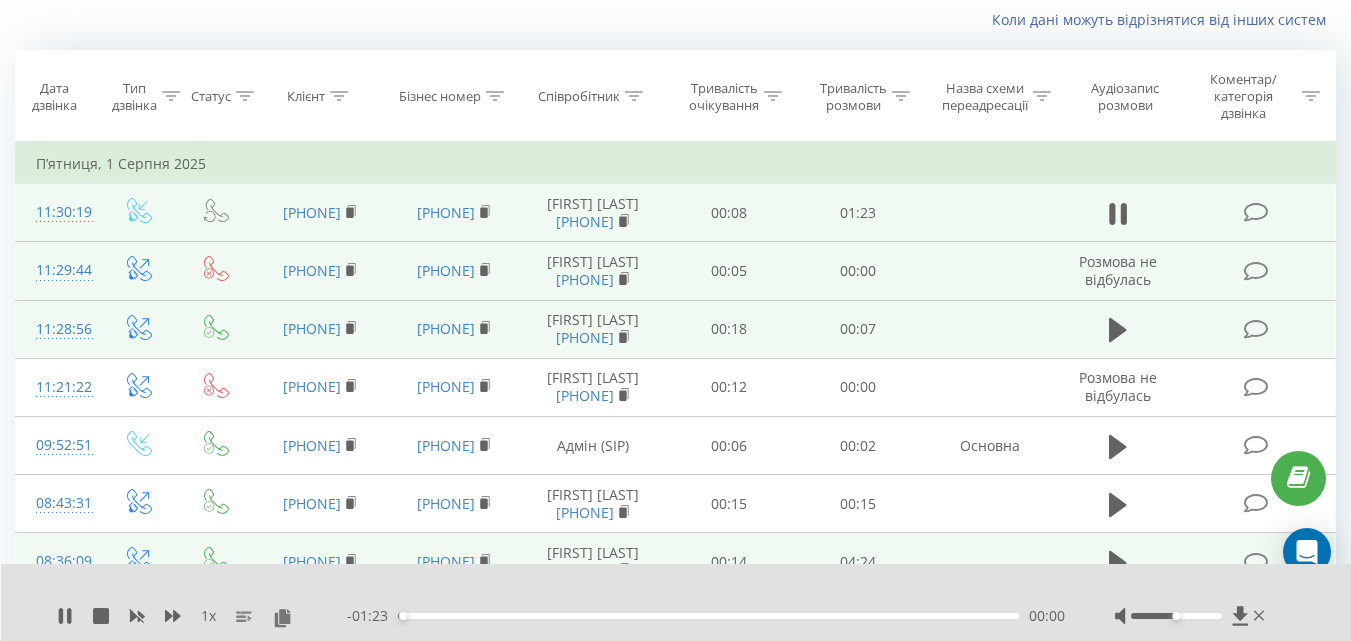 click on "1 x" at bounding box center [202, 616] 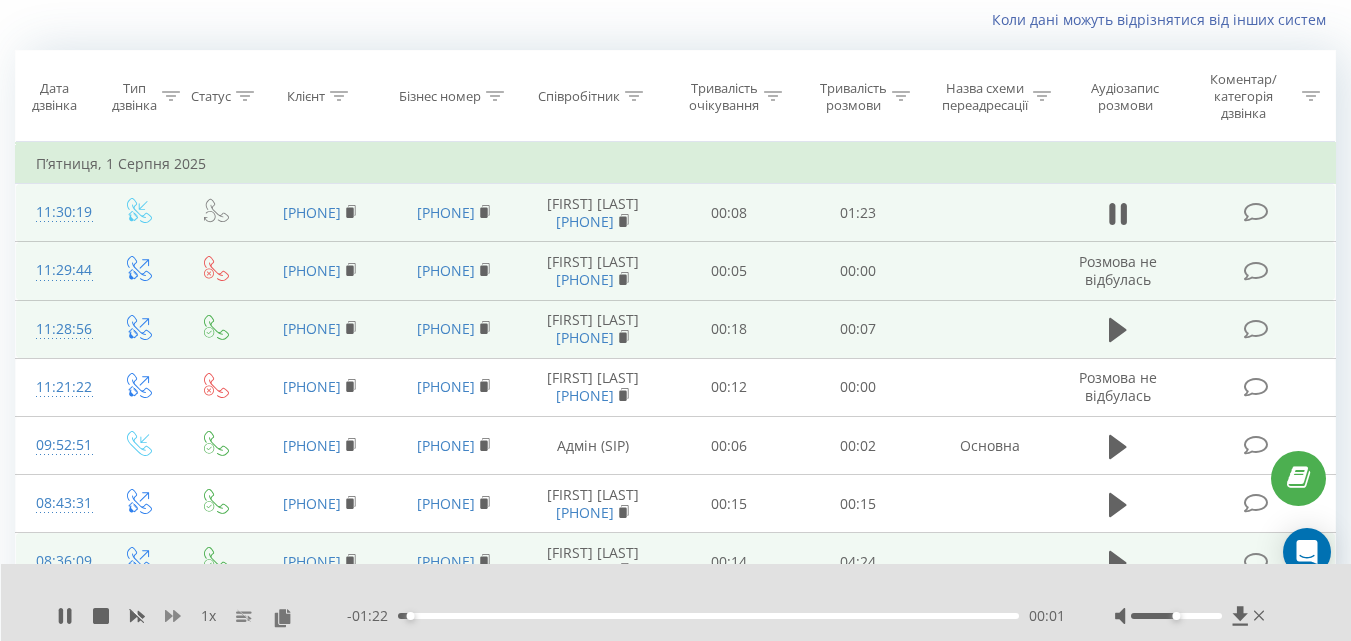 click 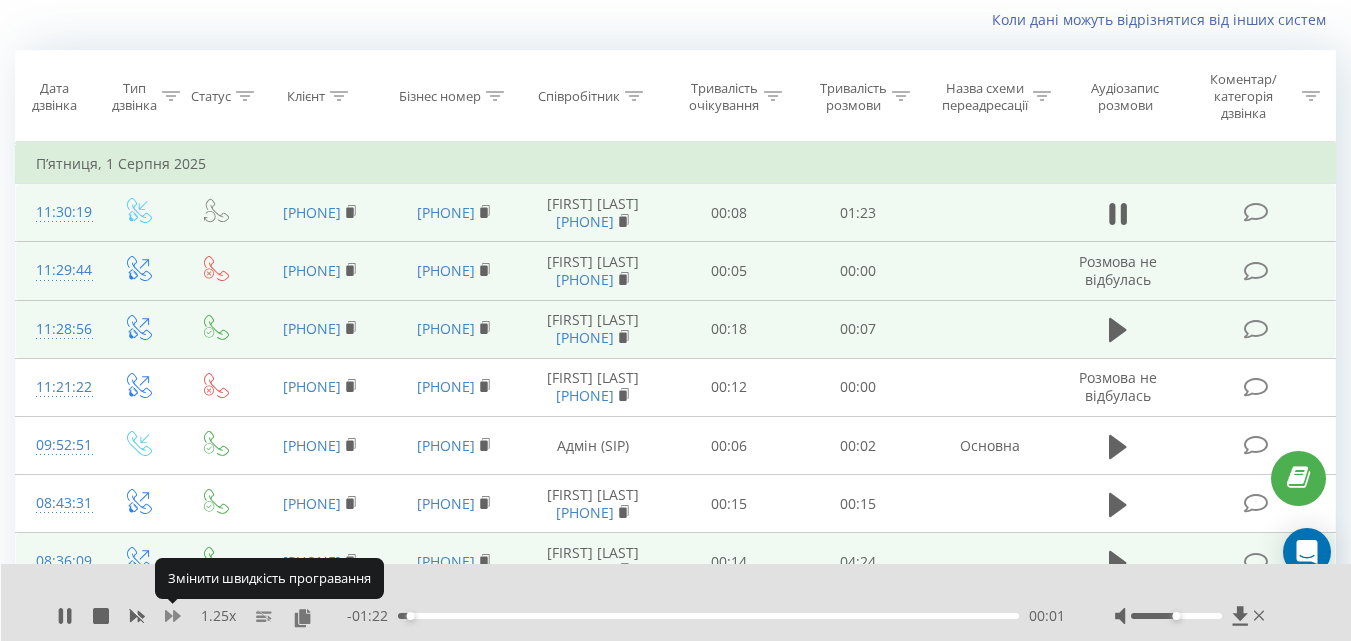 click 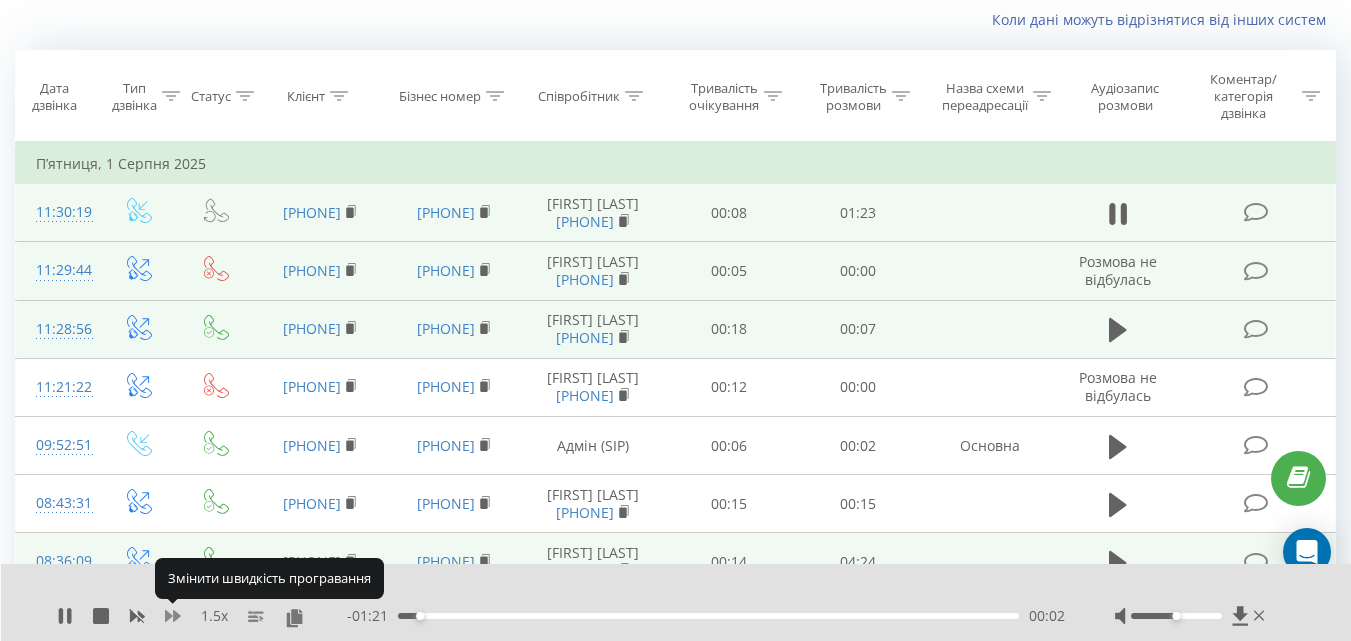 click 